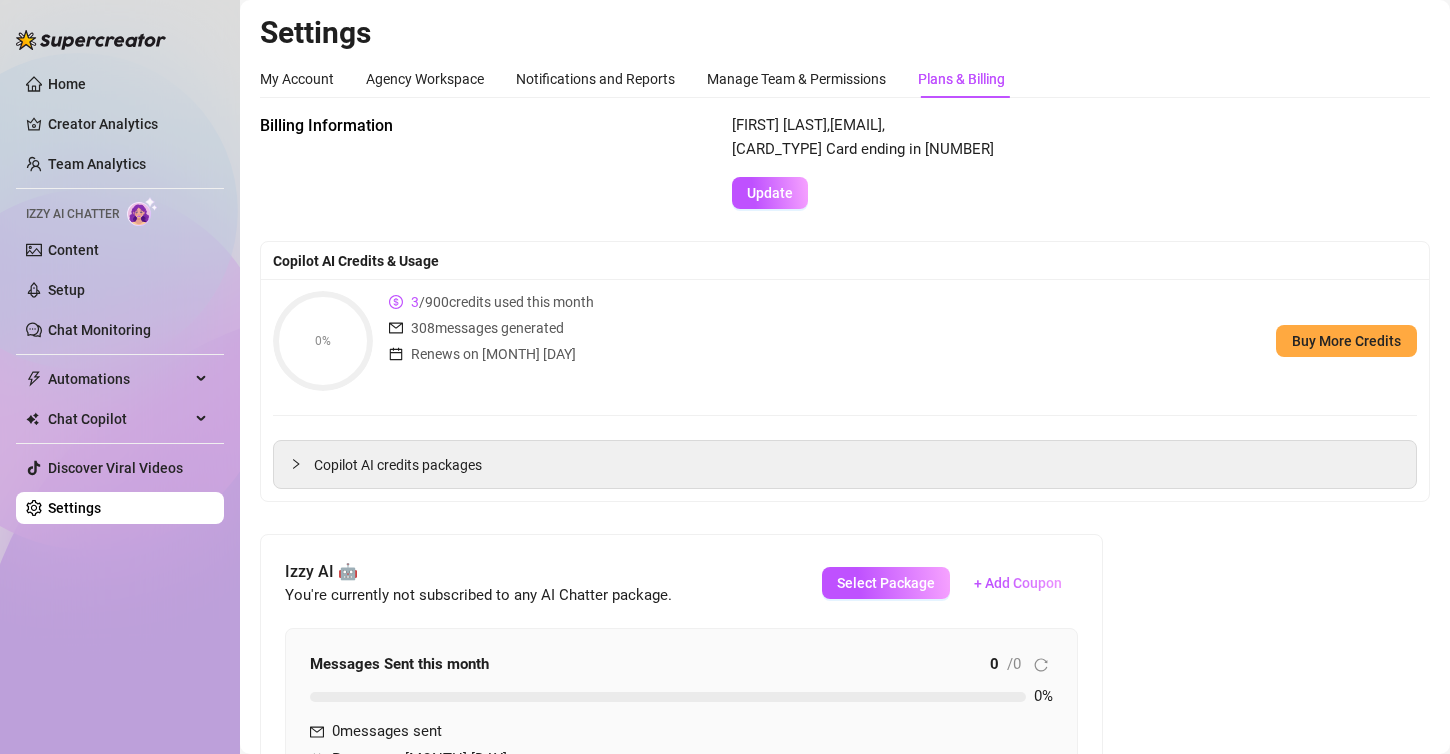 scroll, scrollTop: 0, scrollLeft: 0, axis: both 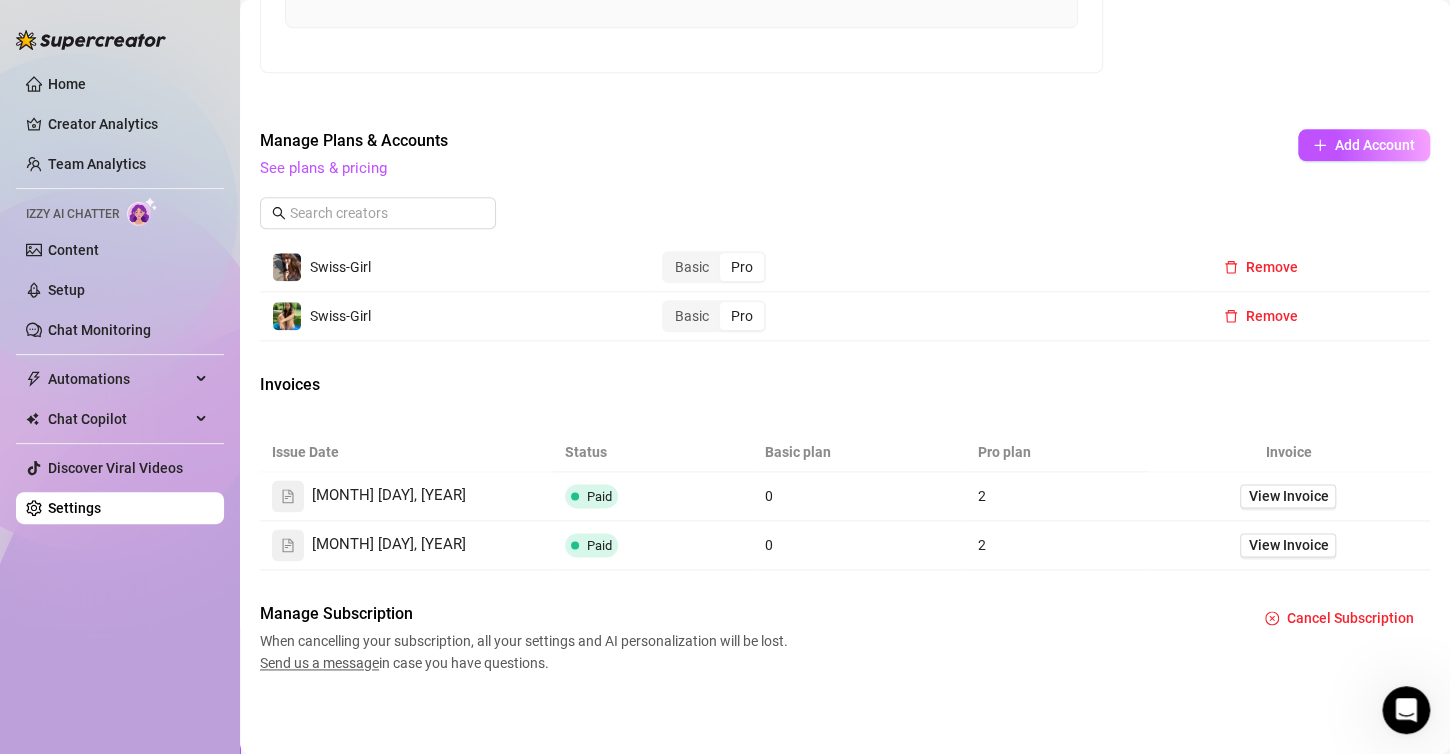 click 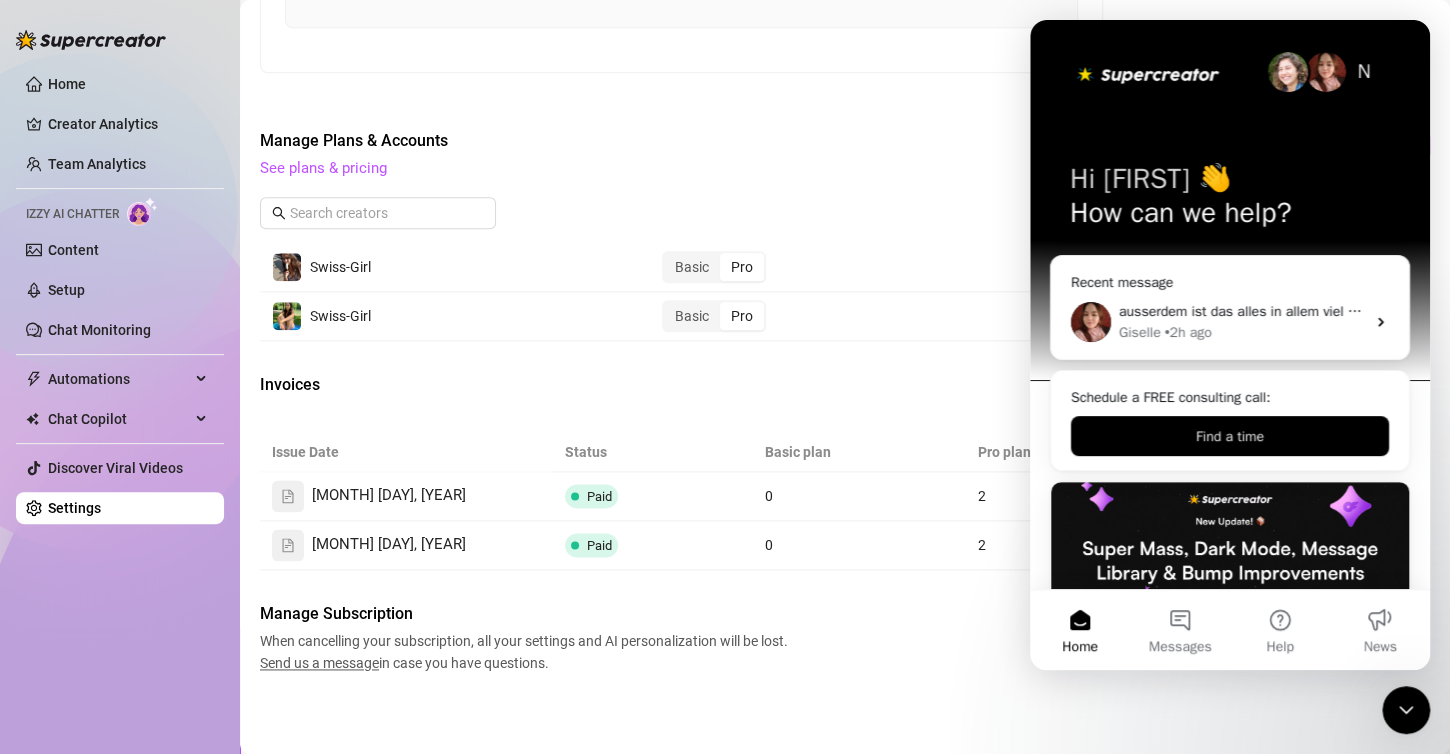 click on "Manage Subscription" at bounding box center [527, 614] 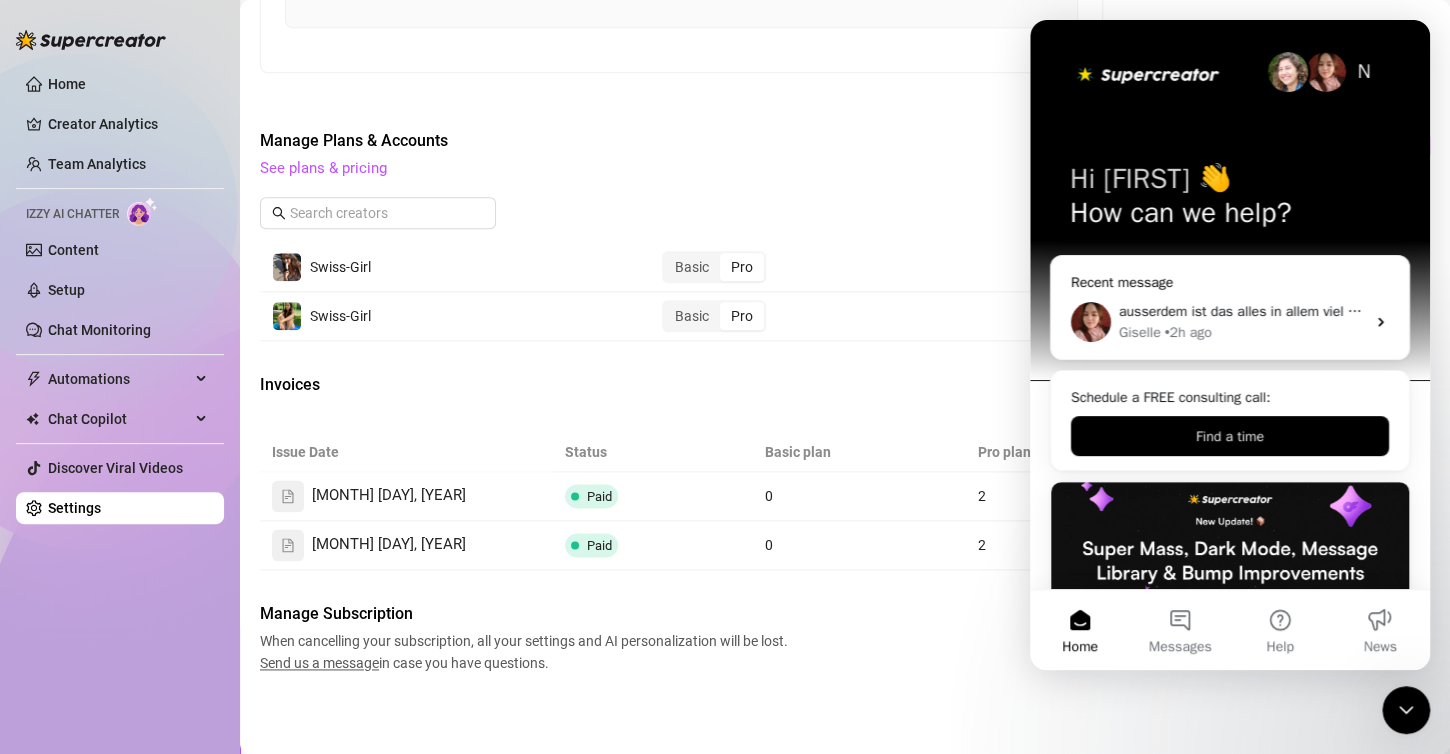 click on "Giselle •  2h ago" at bounding box center [1242, 332] 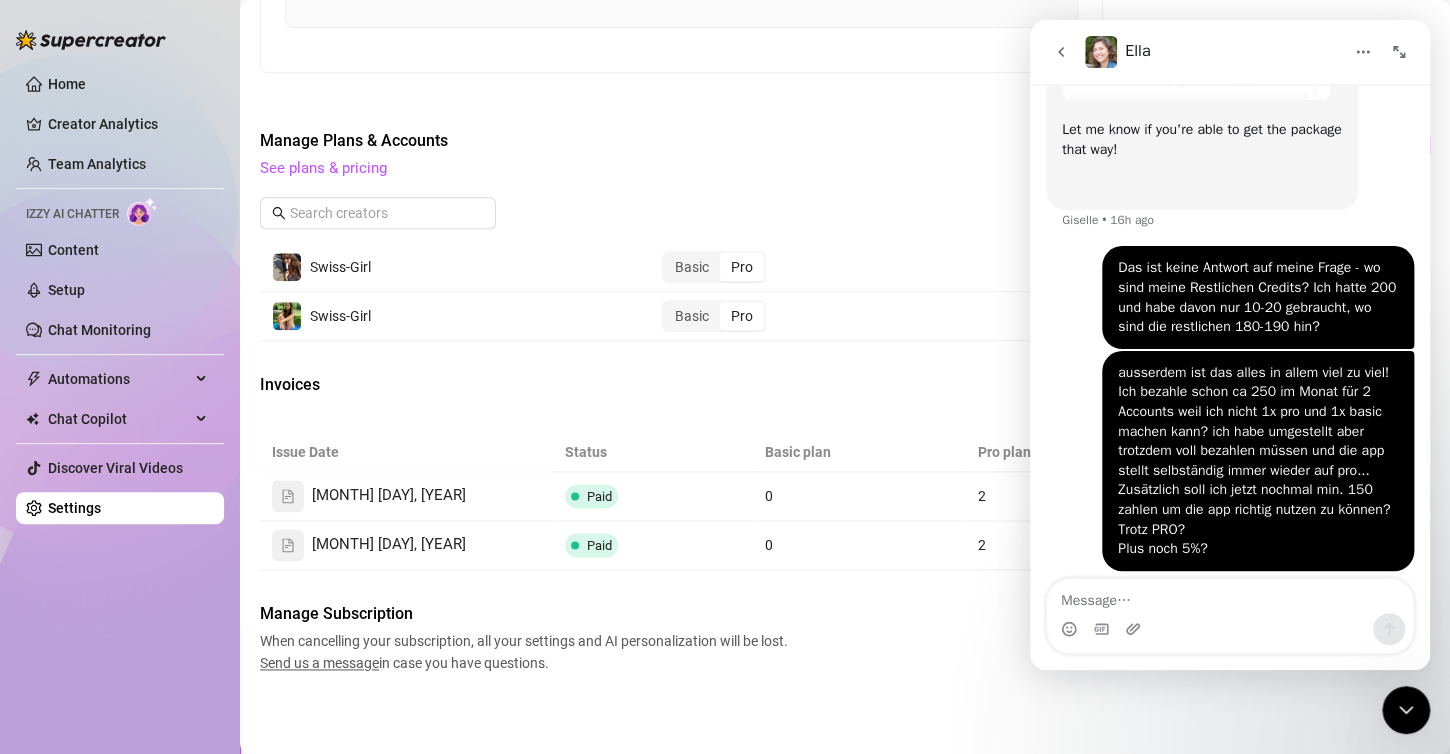 scroll, scrollTop: 1506, scrollLeft: 0, axis: vertical 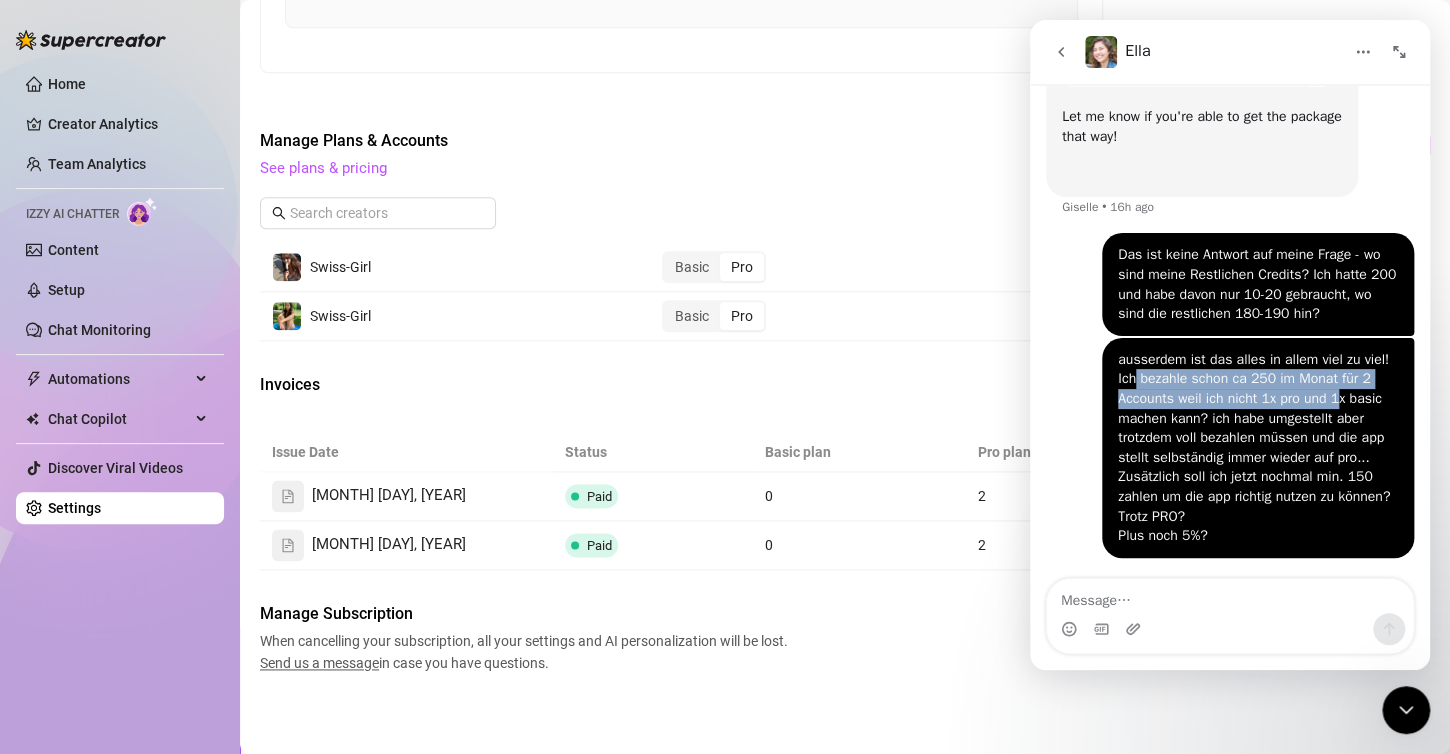 drag, startPoint x: 1125, startPoint y: 378, endPoint x: 1330, endPoint y: 396, distance: 205.78873 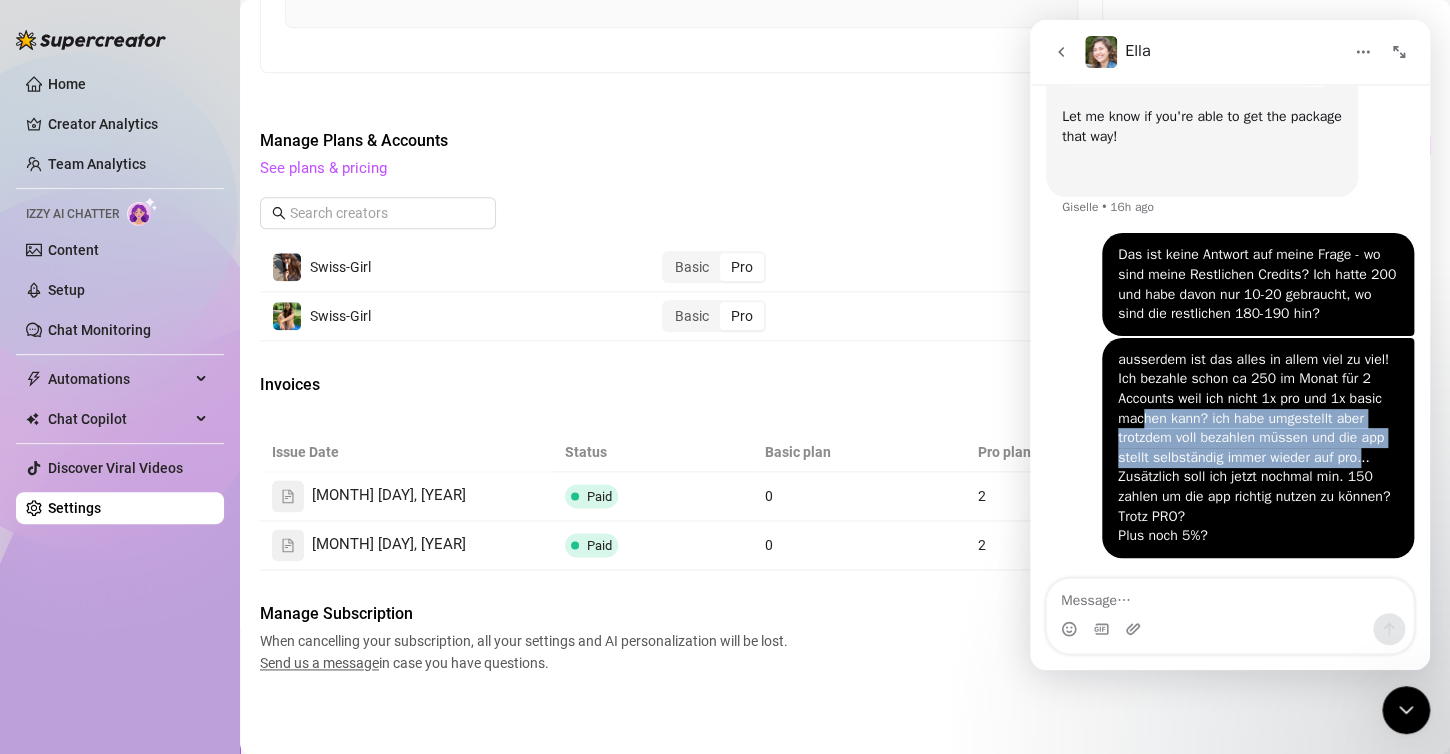 drag, startPoint x: 1132, startPoint y: 418, endPoint x: 1350, endPoint y: 448, distance: 220.05453 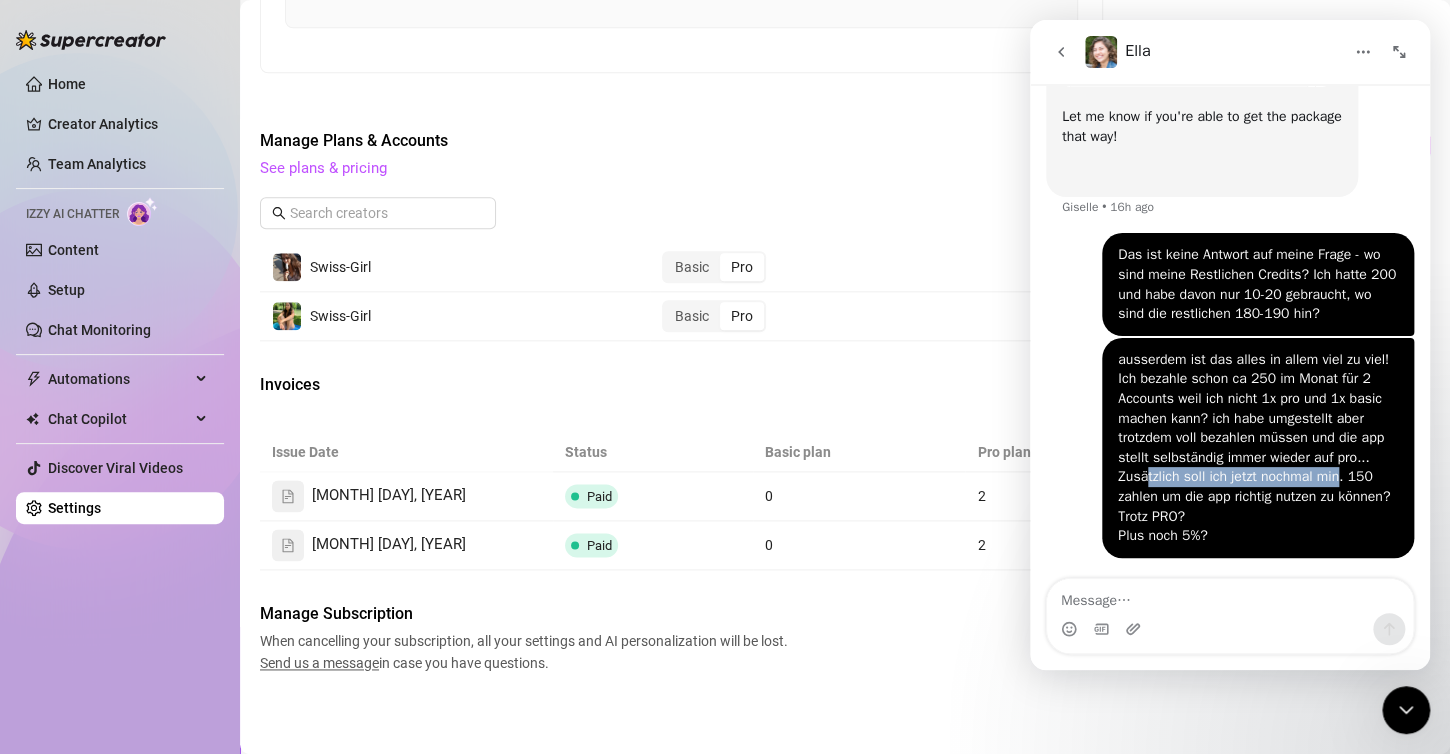 drag, startPoint x: 1136, startPoint y: 476, endPoint x: 1333, endPoint y: 467, distance: 197.20547 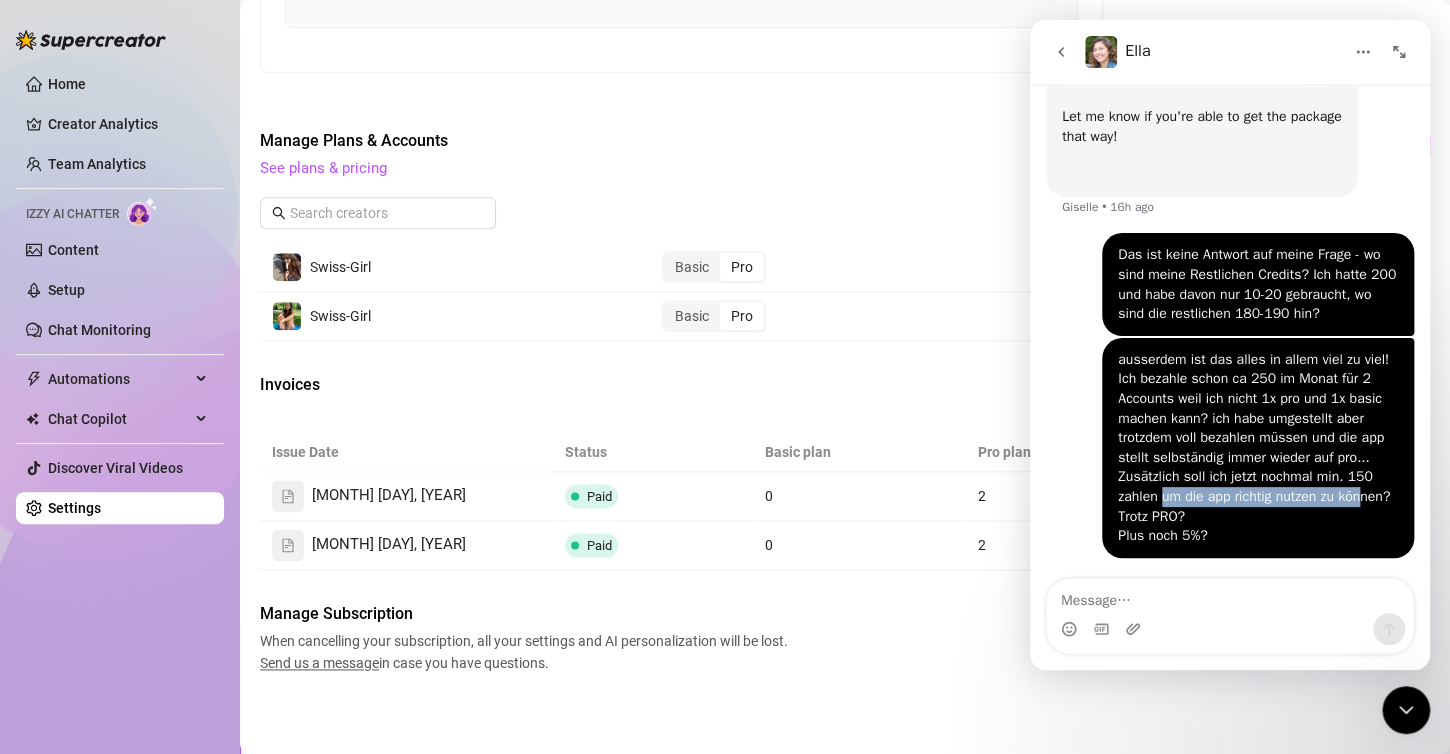 drag, startPoint x: 1149, startPoint y: 488, endPoint x: 1353, endPoint y: 497, distance: 204.19843 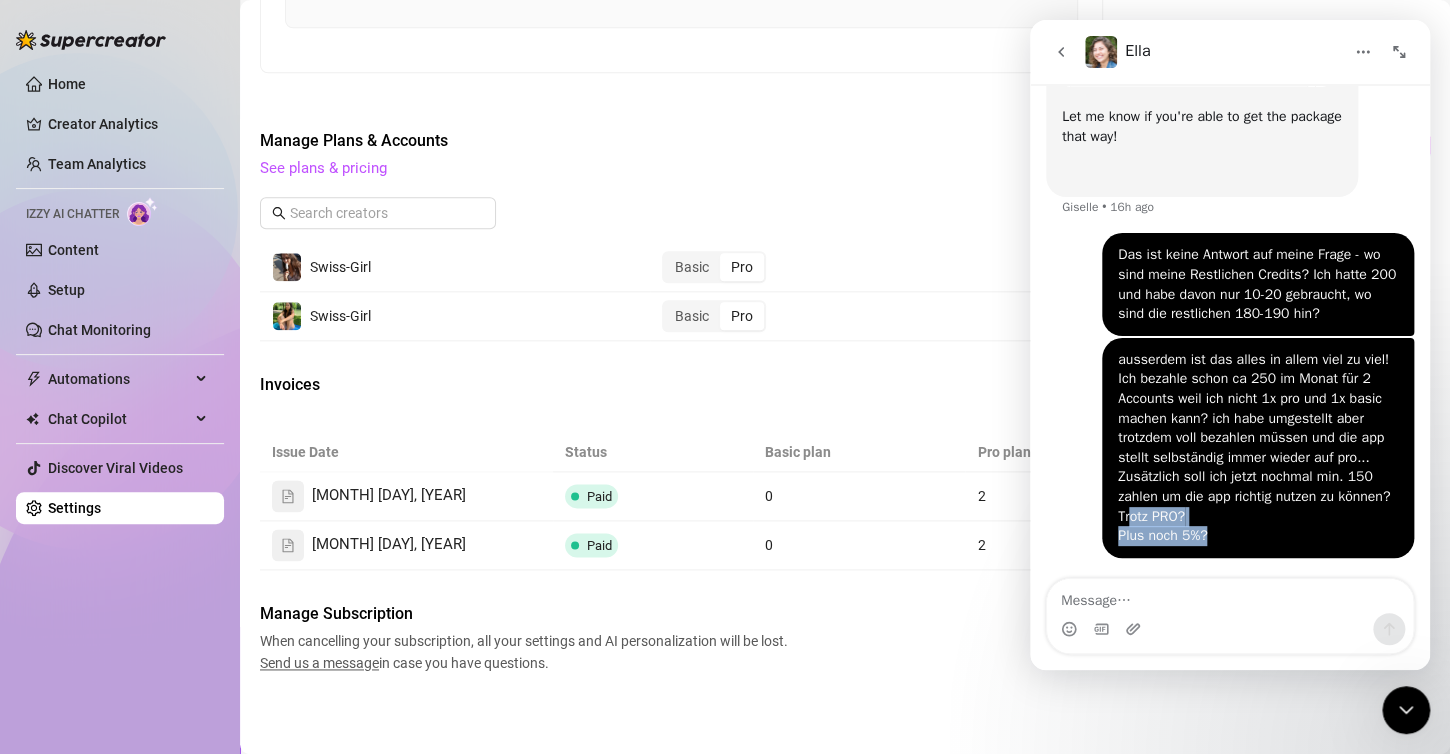 drag, startPoint x: 1117, startPoint y: 519, endPoint x: 1249, endPoint y: 535, distance: 132.96616 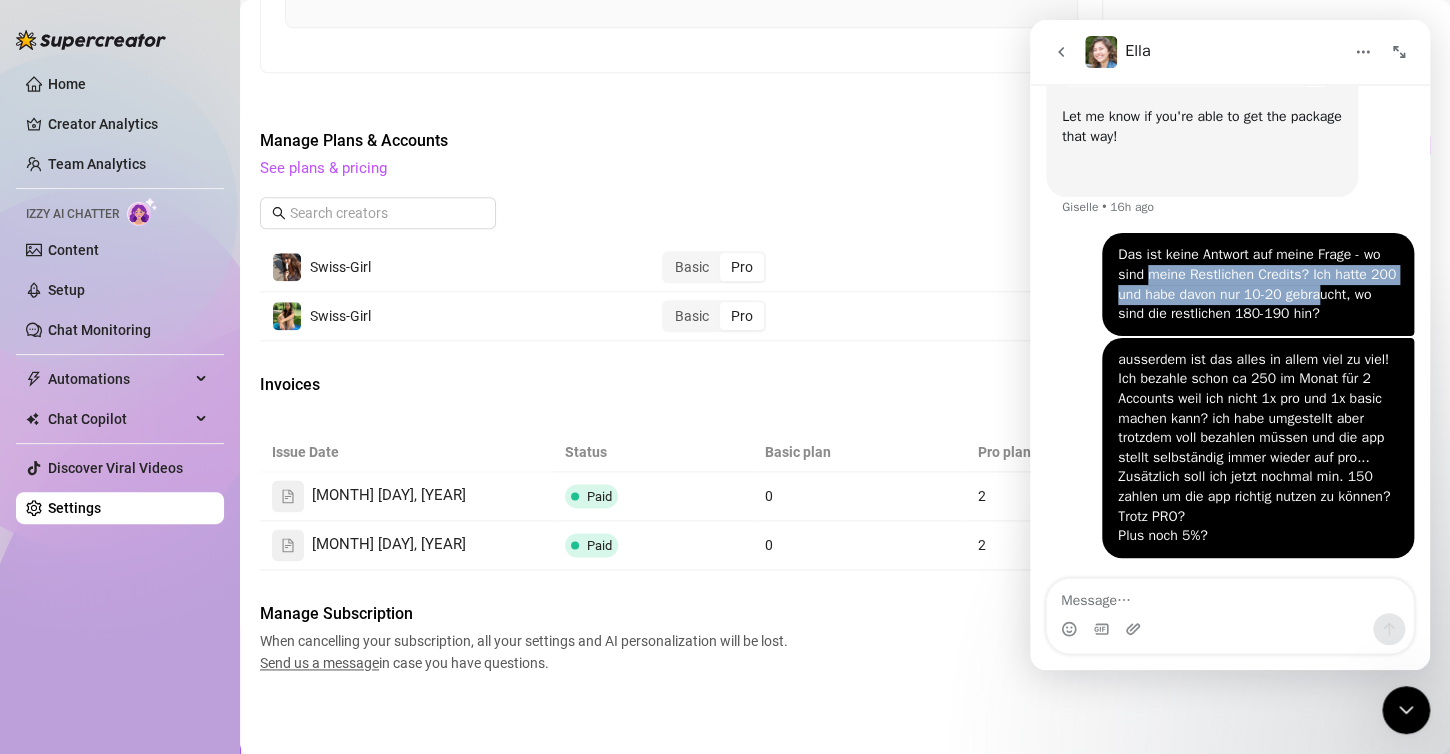 drag, startPoint x: 1136, startPoint y: 265, endPoint x: 1309, endPoint y: 296, distance: 175.75551 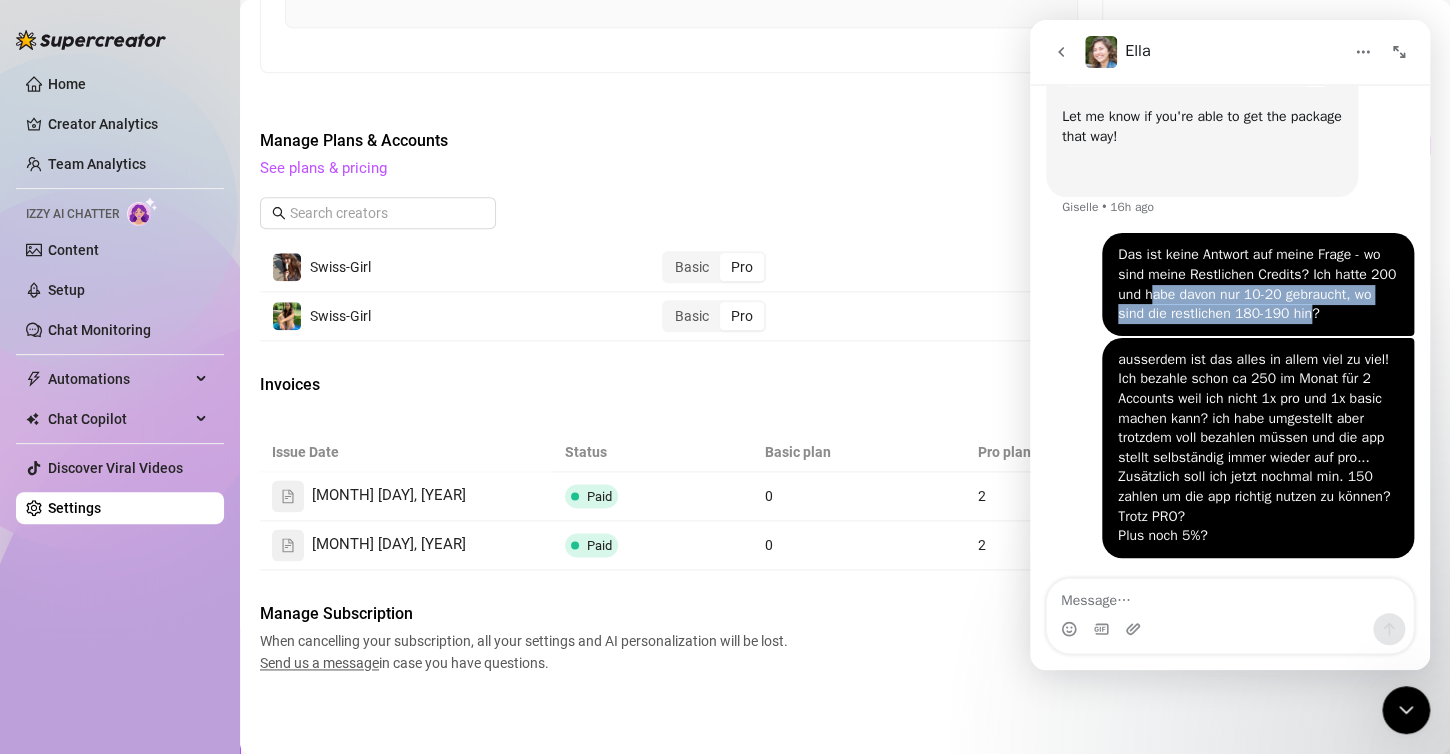 drag, startPoint x: 1145, startPoint y: 302, endPoint x: 1296, endPoint y: 315, distance: 151.55856 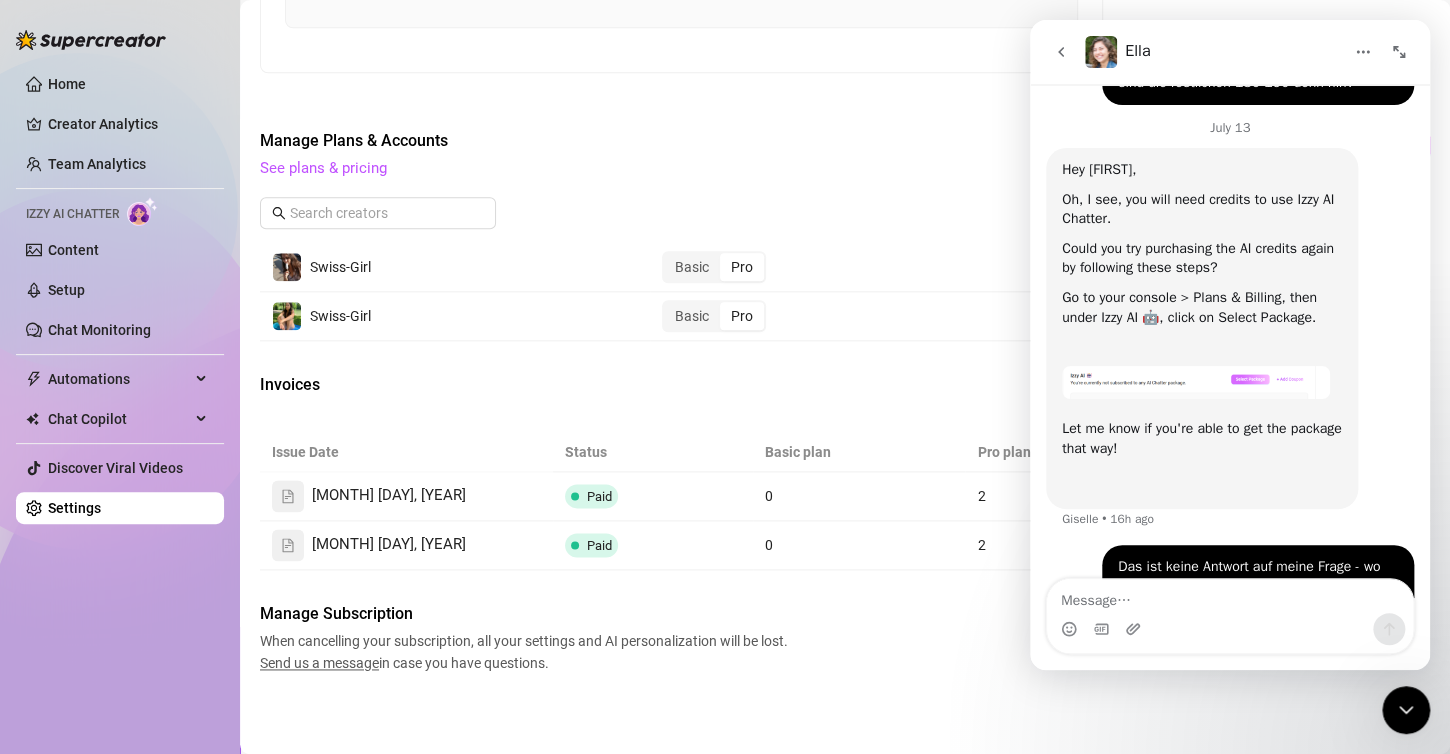 scroll, scrollTop: 1506, scrollLeft: 0, axis: vertical 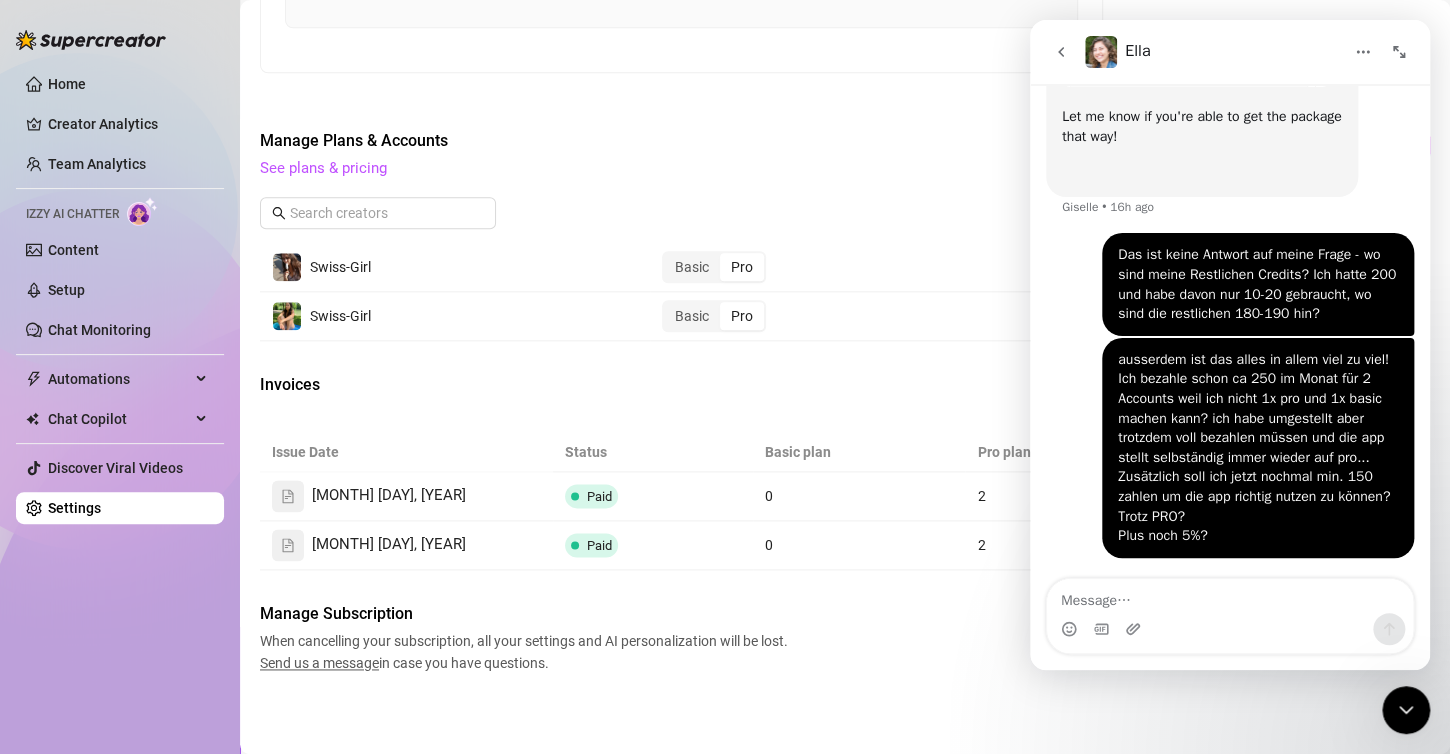 click 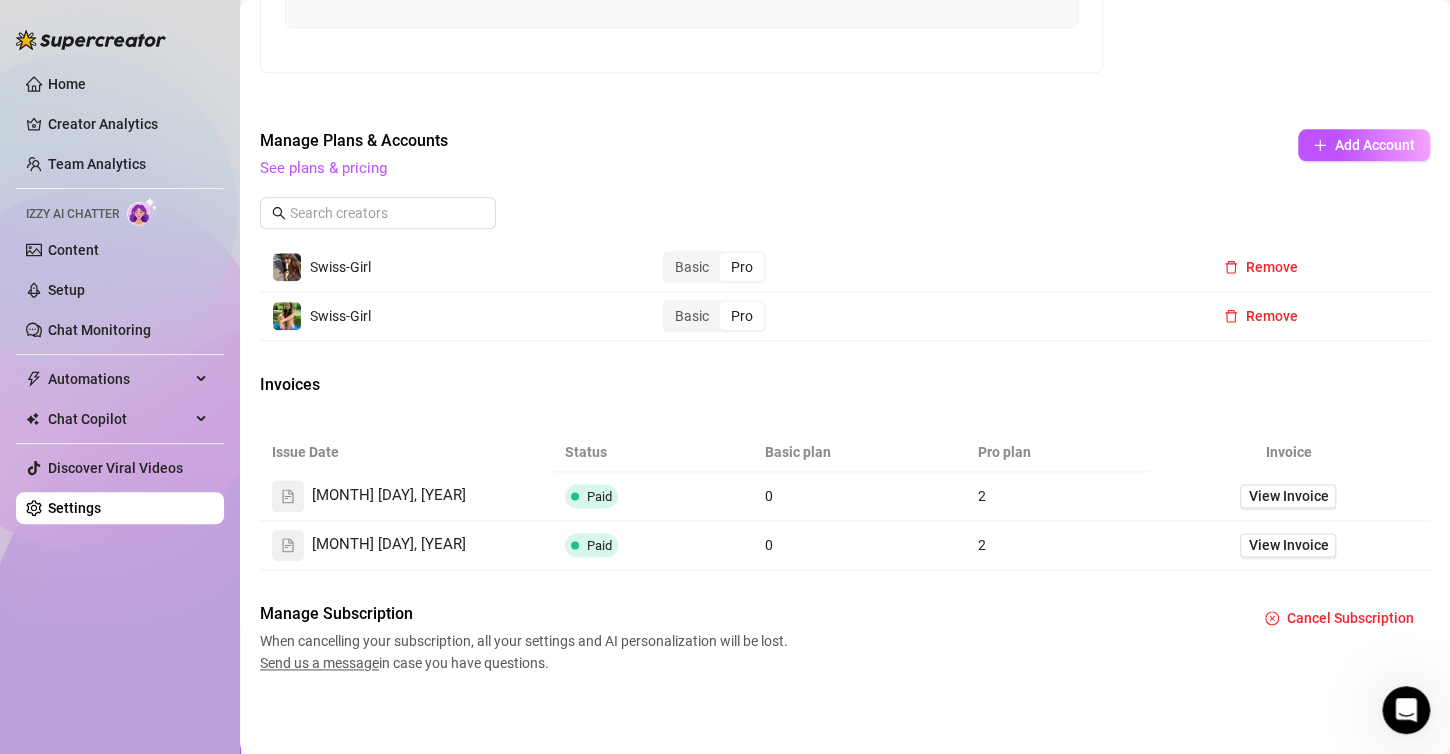 click on "Settings" at bounding box center [74, 508] 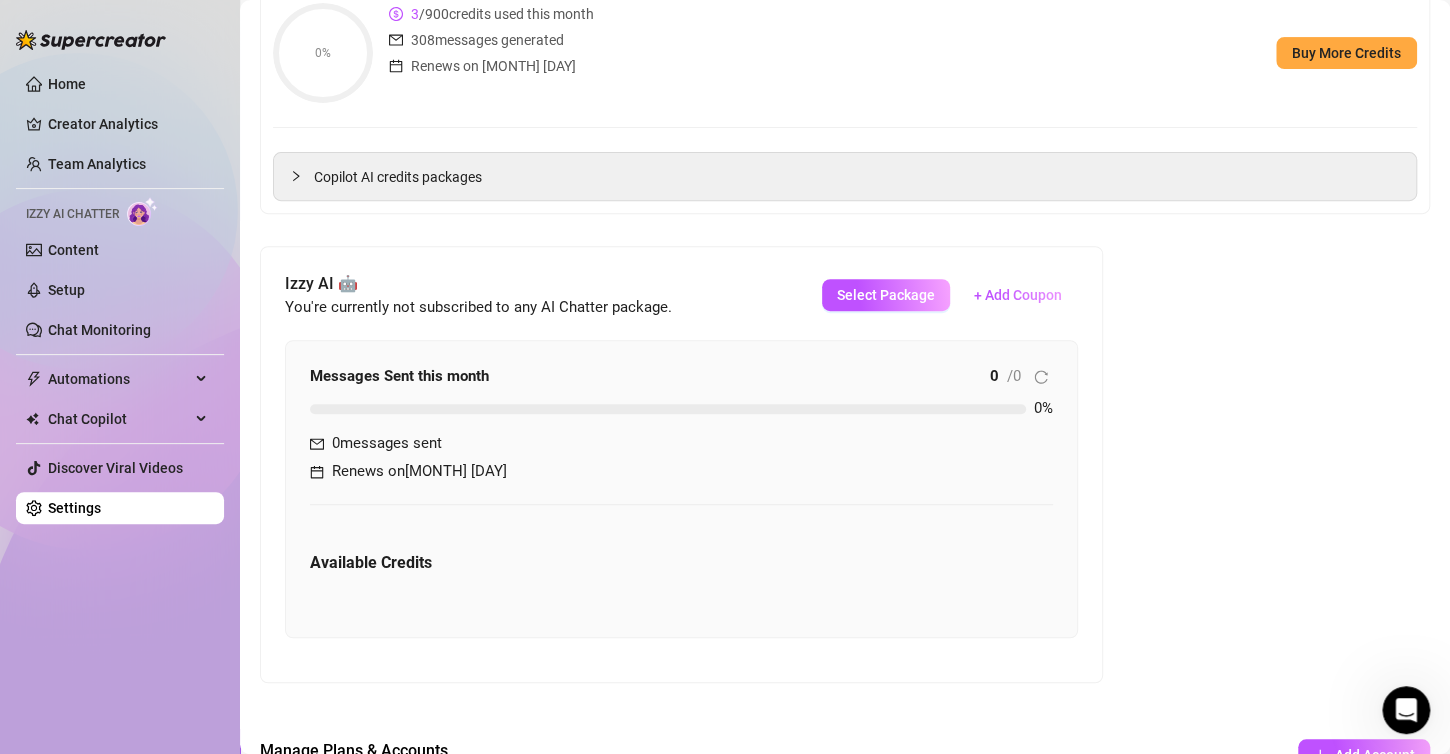 scroll, scrollTop: 284, scrollLeft: 0, axis: vertical 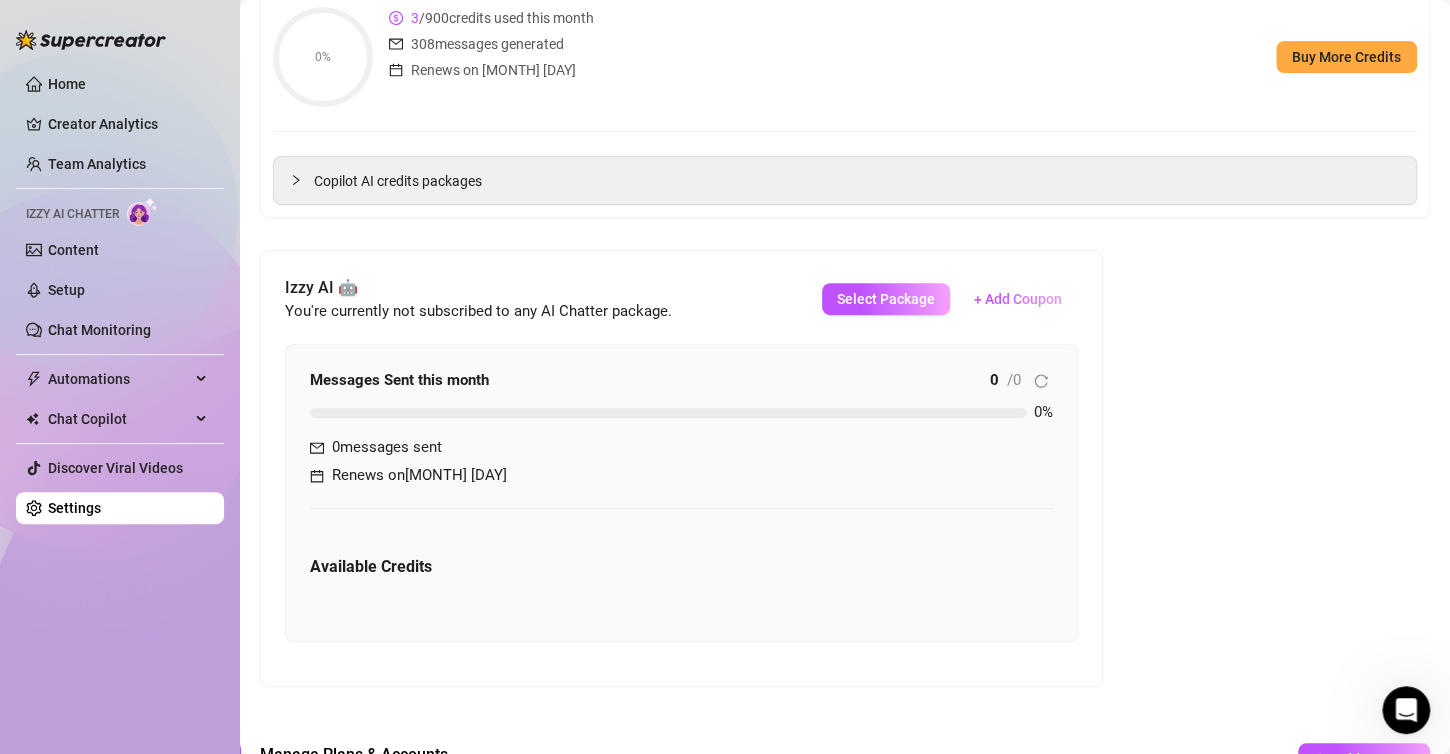 click on "You're currently not subscribed to any AI Chatter package." at bounding box center (478, 311) 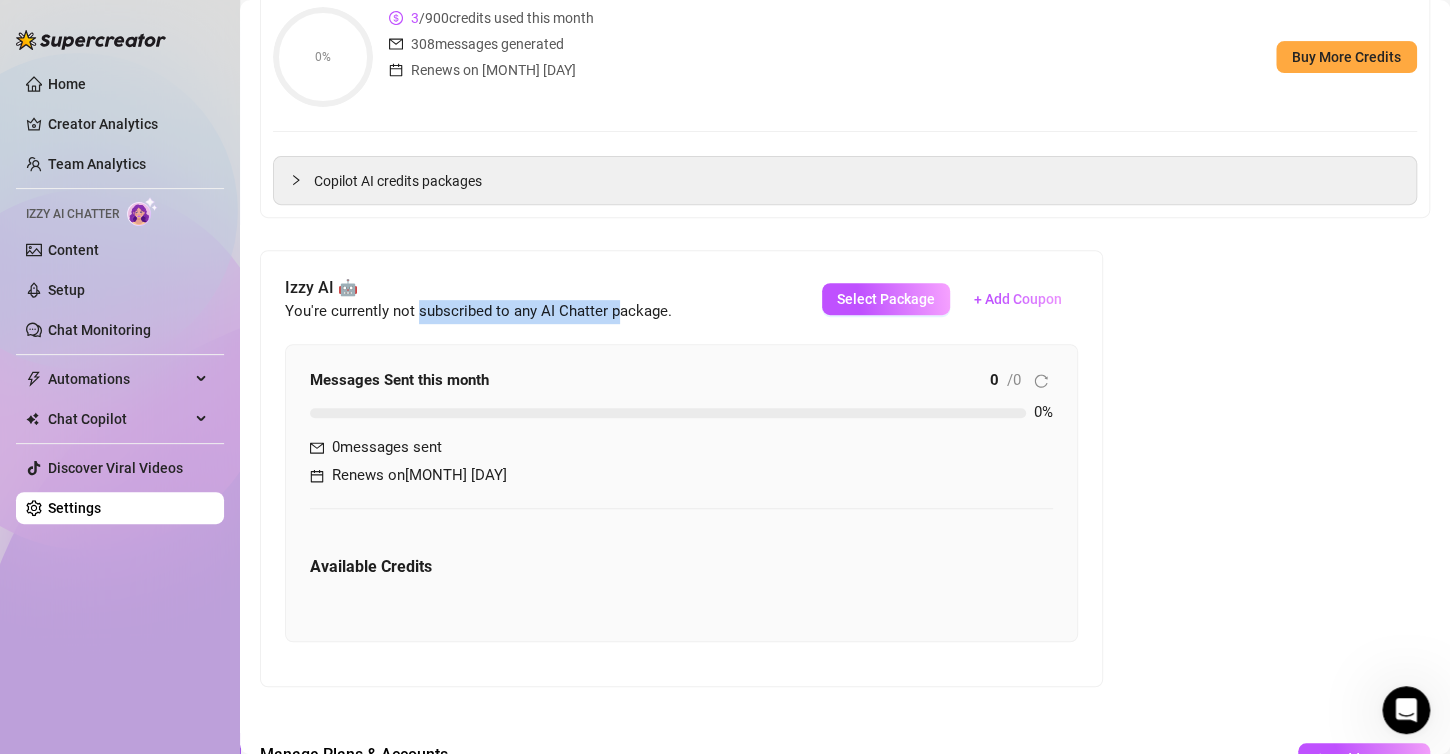 drag, startPoint x: 419, startPoint y: 307, endPoint x: 616, endPoint y: 306, distance: 197.00253 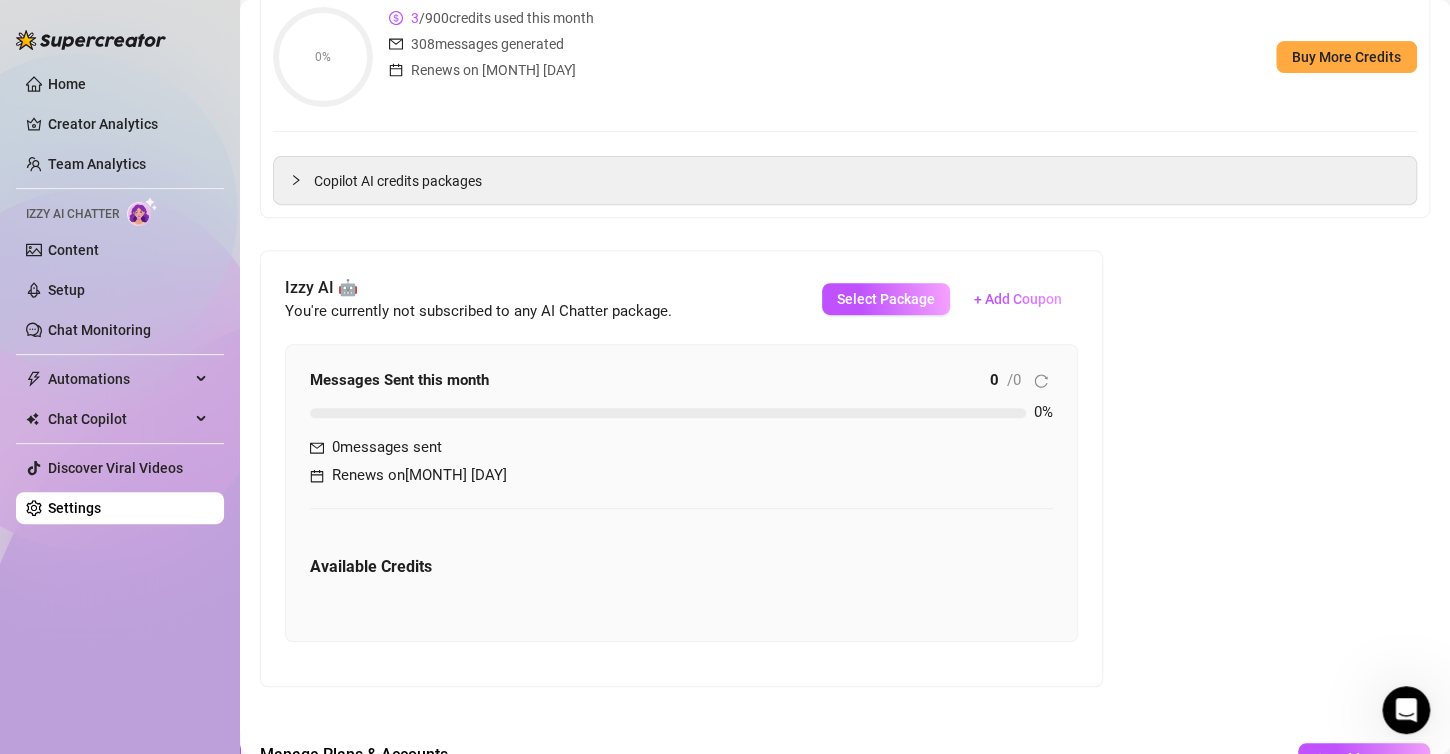 click on "Izzy AI 🤖 You're currently not subscribed to any AI Chatter package. Select Package + Add Coupon" at bounding box center [681, 299] 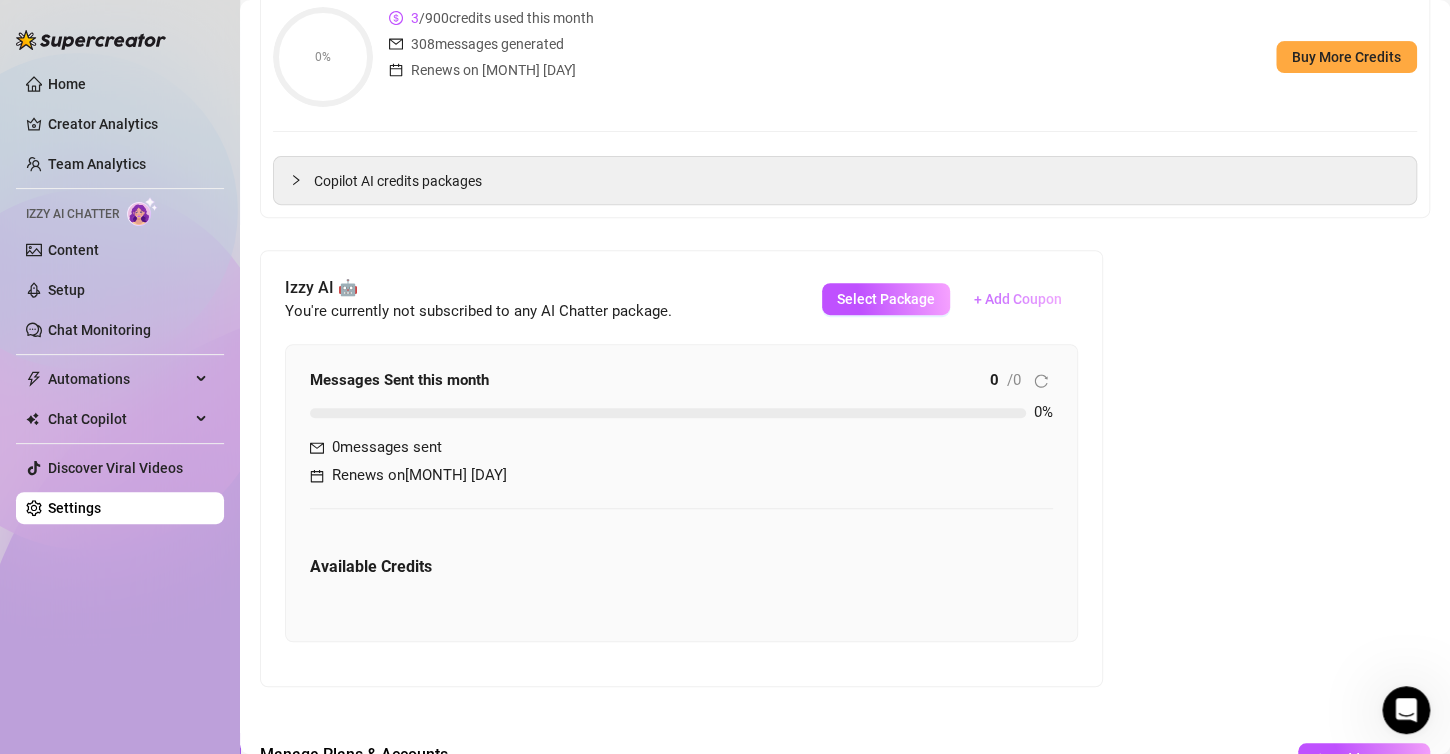 click on "+ Add Coupon" at bounding box center [1018, 299] 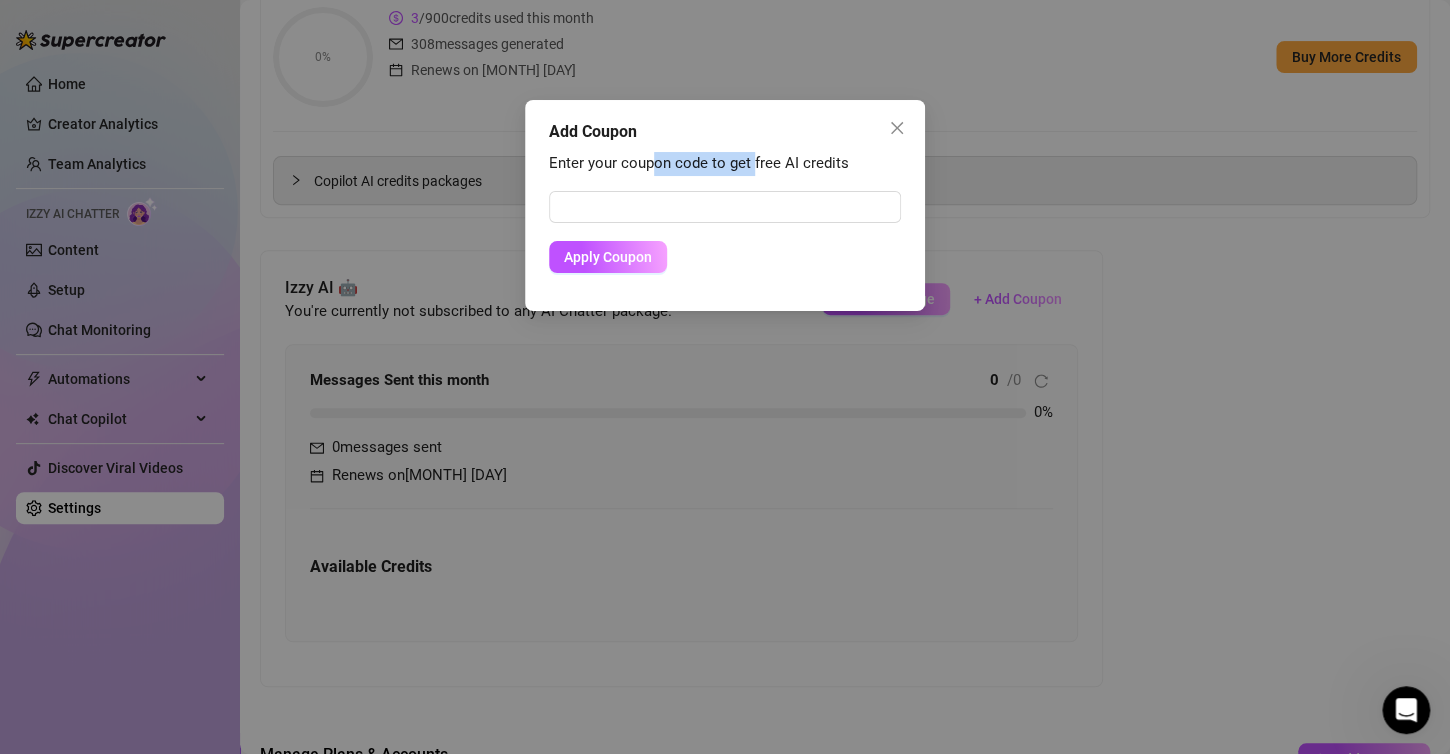 drag, startPoint x: 654, startPoint y: 158, endPoint x: 759, endPoint y: 153, distance: 105.11898 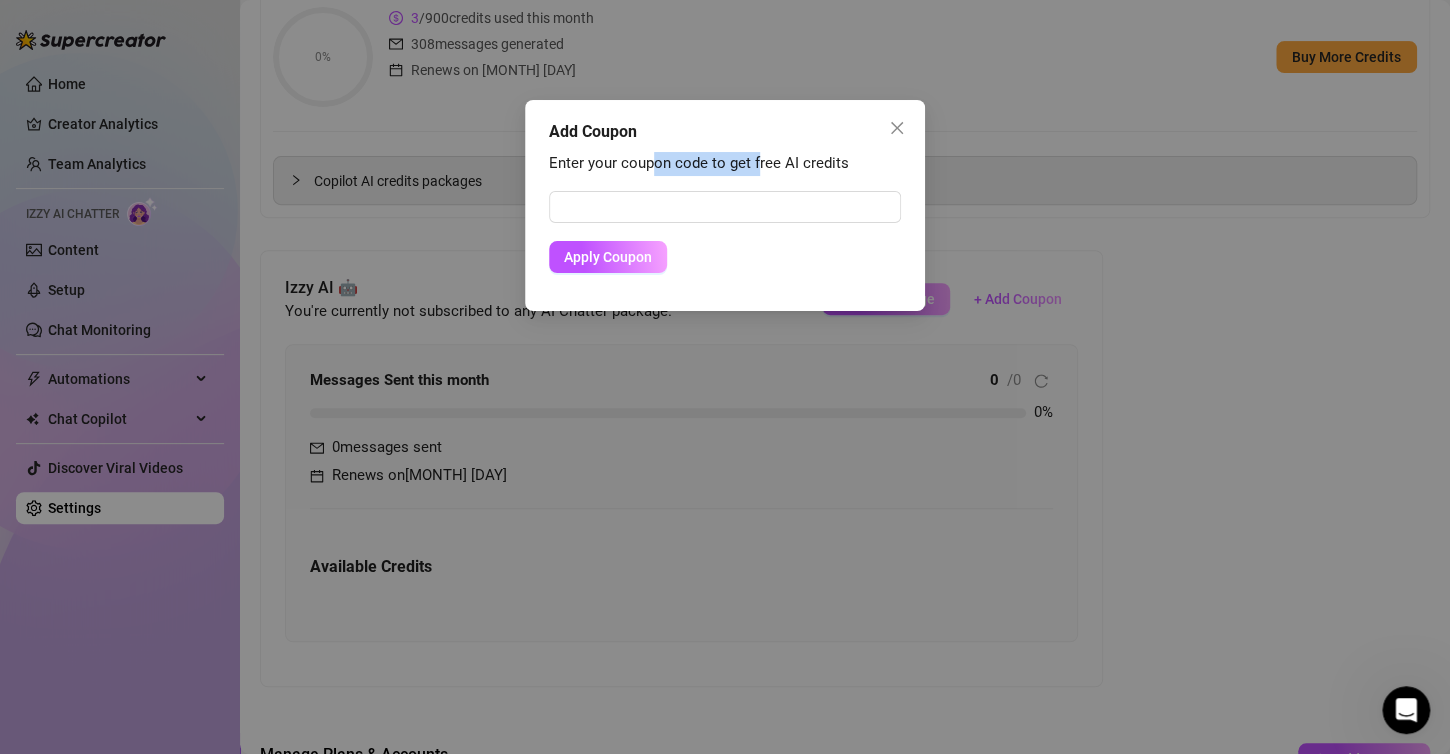 click on "Enter your coupon code to get free AI credits" at bounding box center [725, 164] 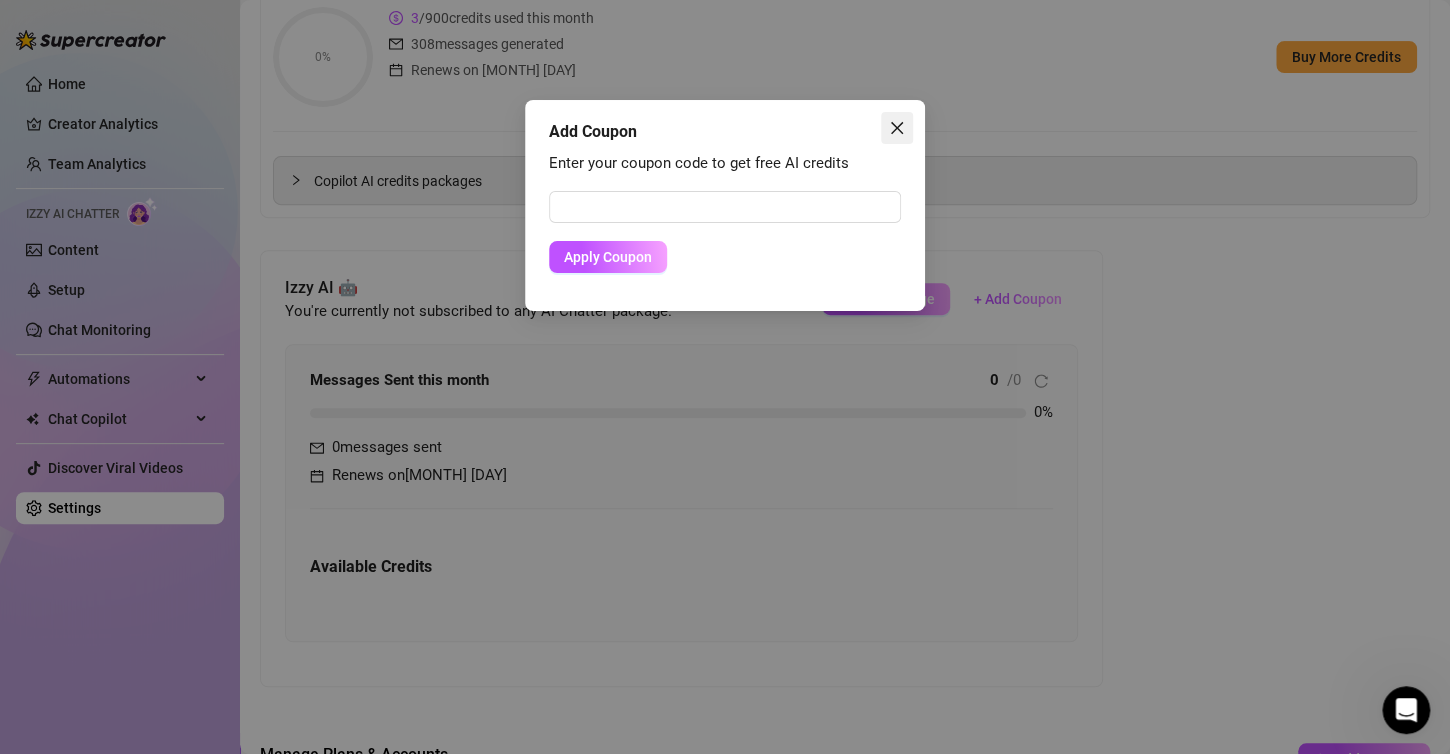 click 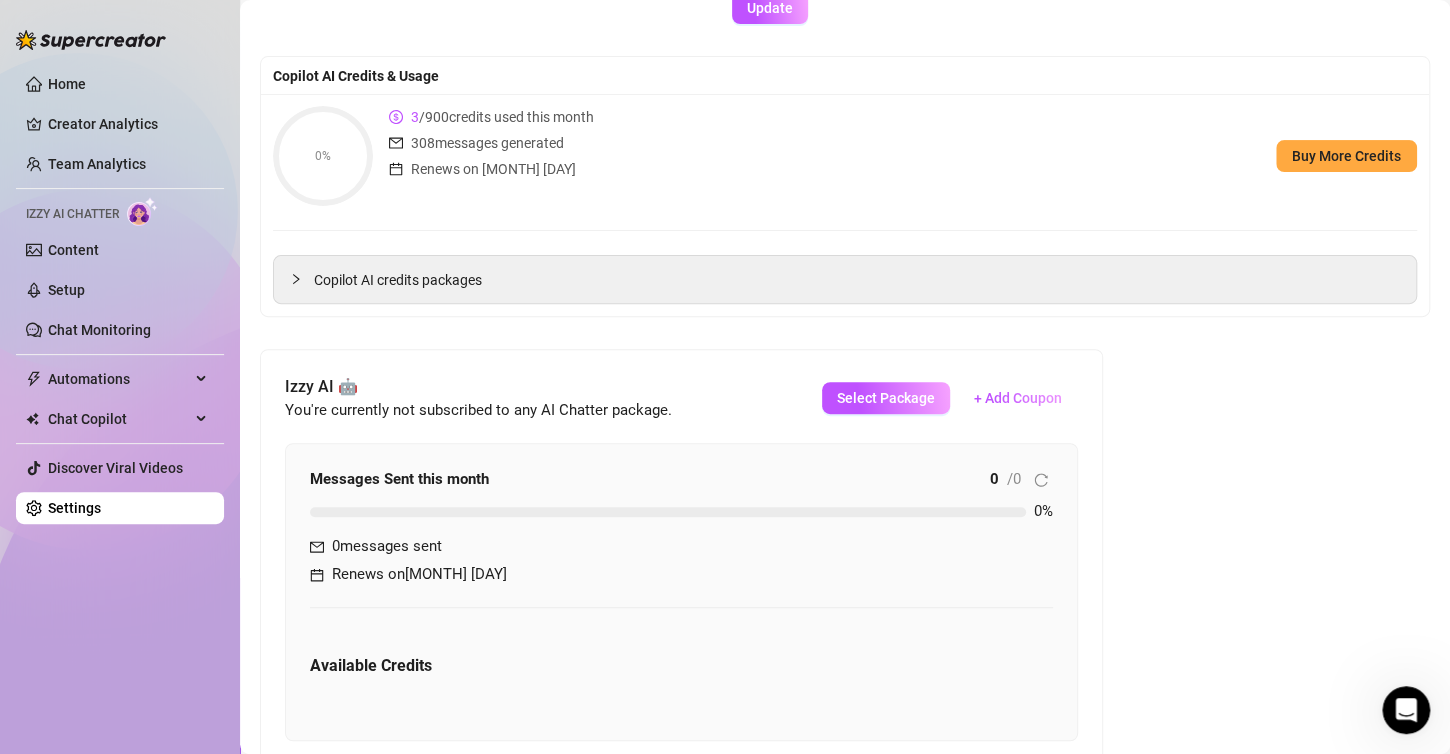 scroll, scrollTop: 228, scrollLeft: 0, axis: vertical 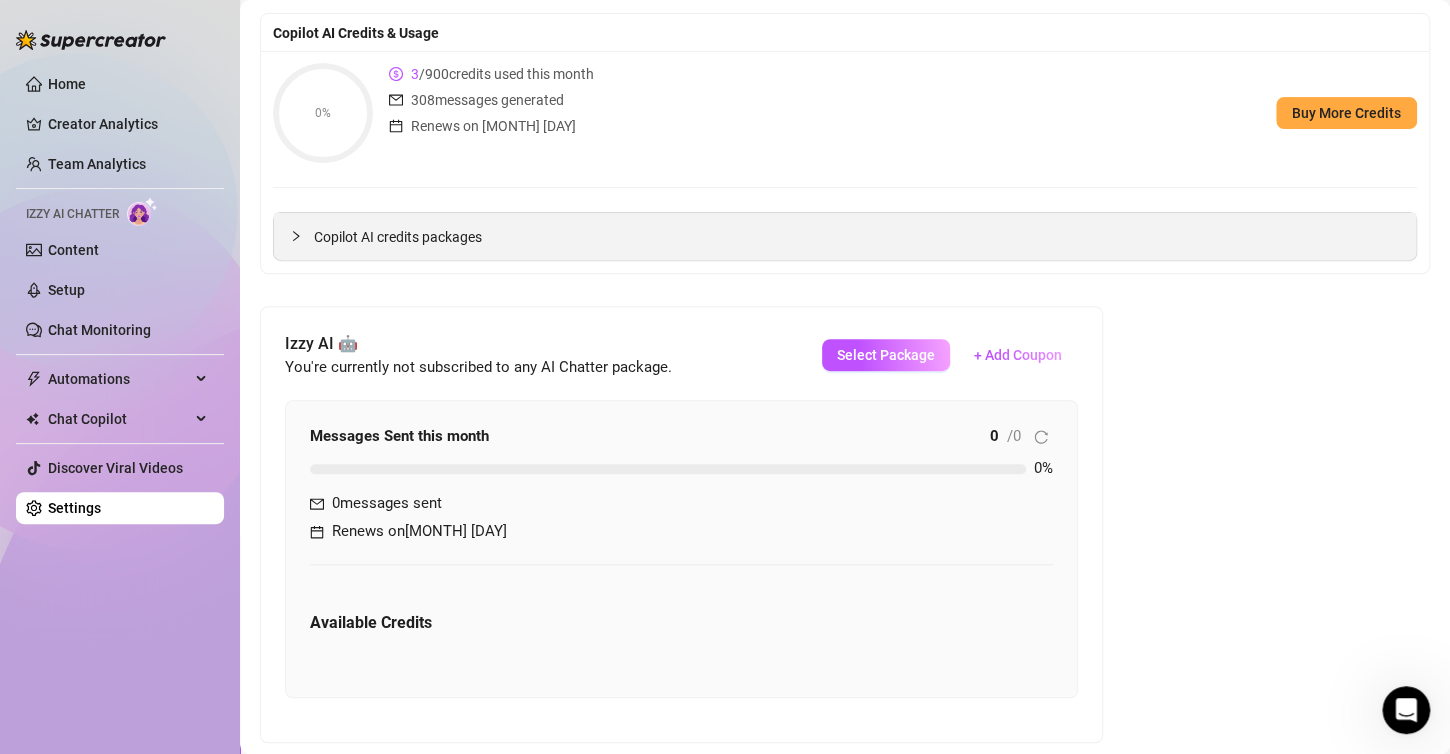 click on "Copilot AI credits packages" at bounding box center (857, 237) 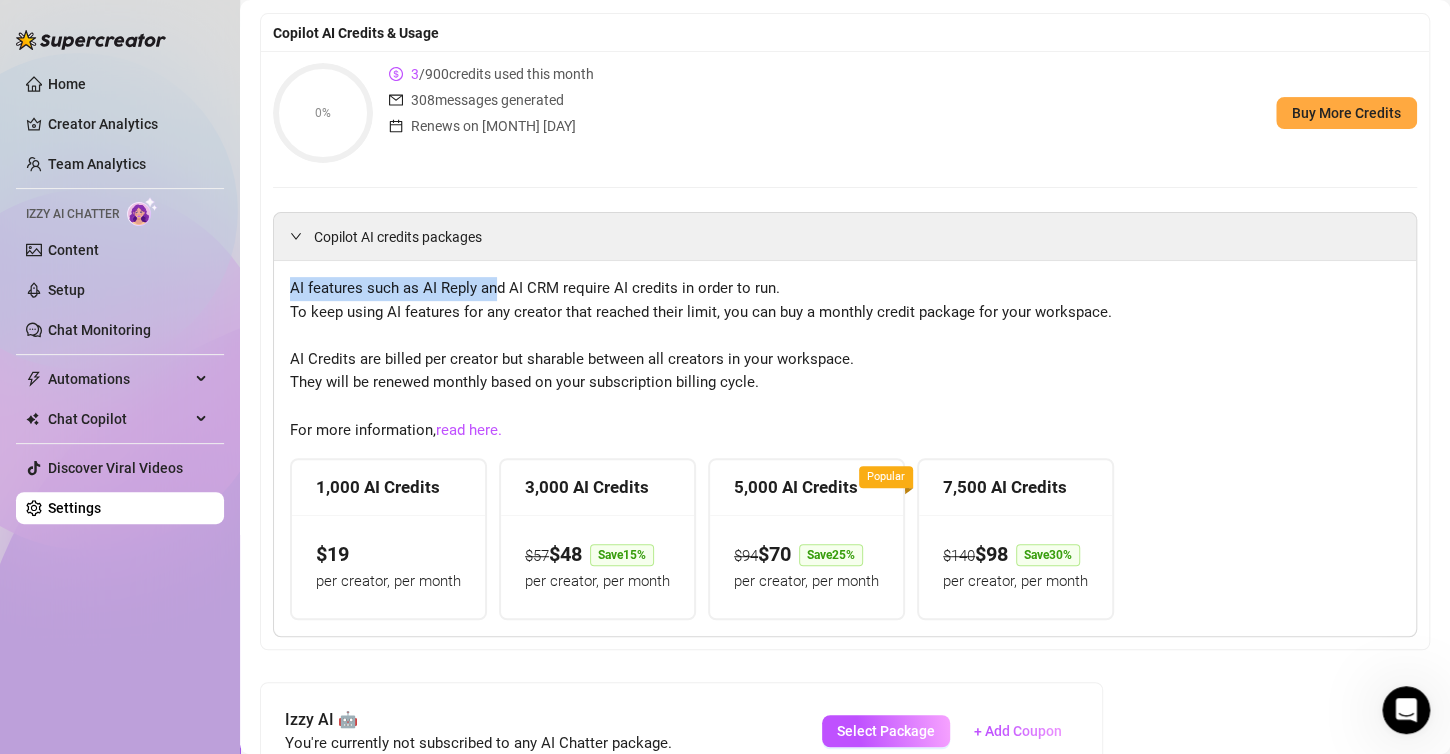 drag, startPoint x: 294, startPoint y: 286, endPoint x: 495, endPoint y: 297, distance: 201.30077 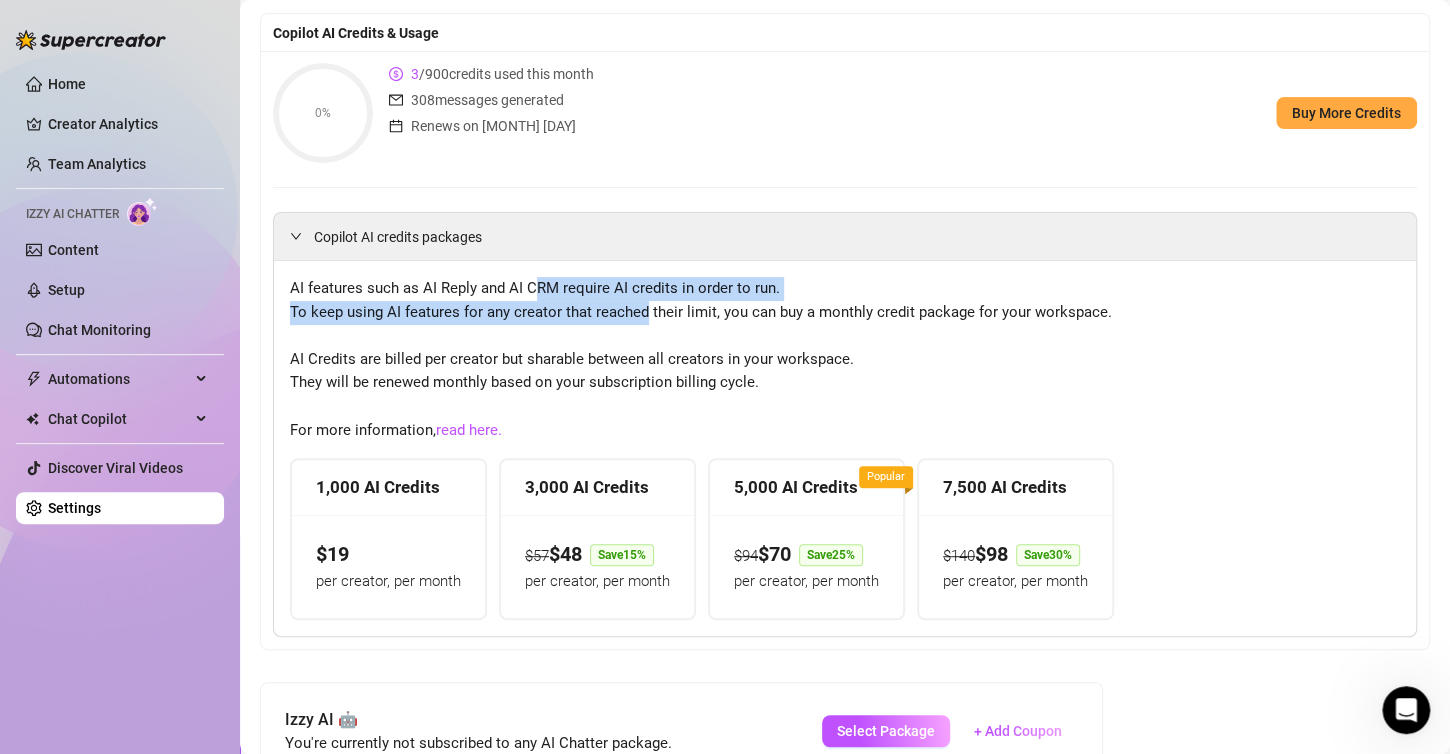 drag, startPoint x: 531, startPoint y: 296, endPoint x: 661, endPoint y: 309, distance: 130.64838 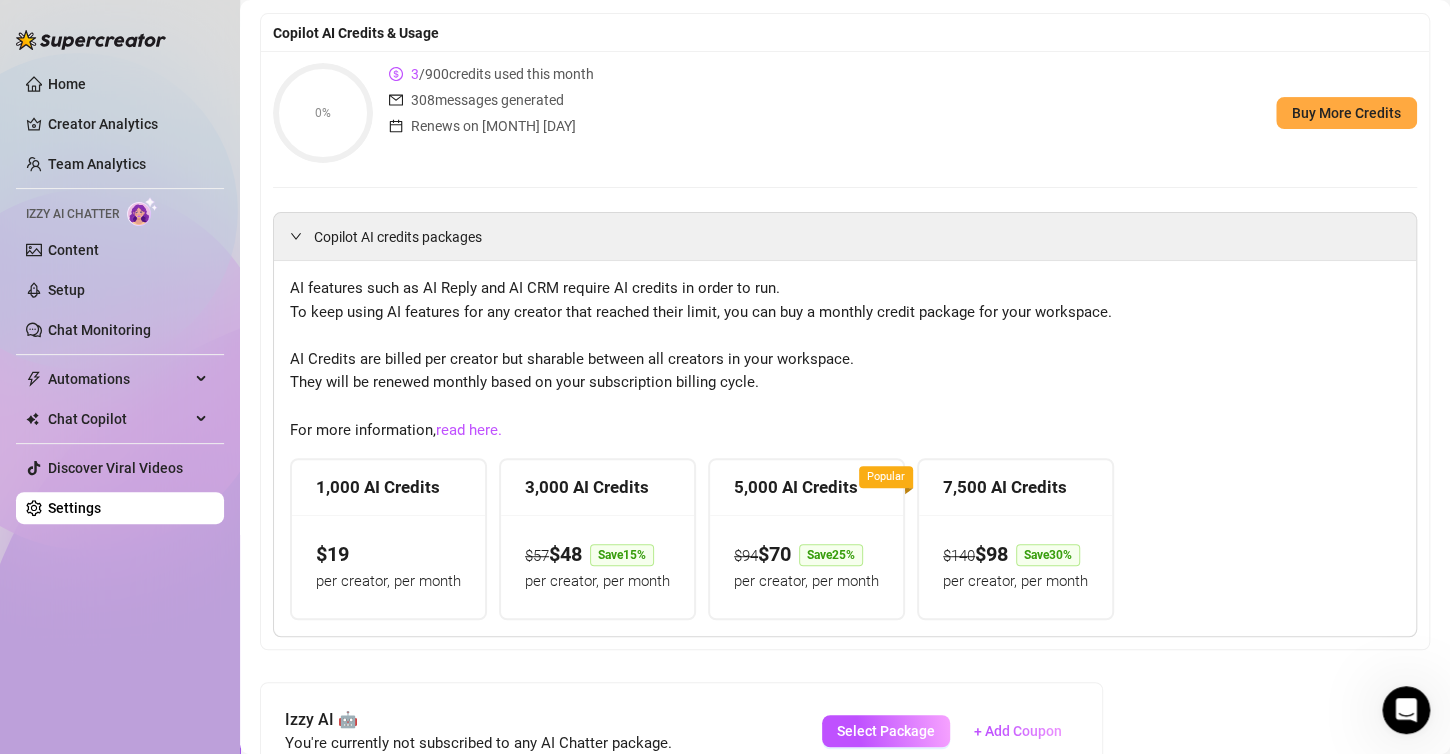 click on "AI features such as AI Reply and AI CRM require AI credits in order to run. To keep using AI features for any creator that reached their limit, you can buy a monthly credit package for your workspace. AI Credits are billed per creator but sharable between all creators in your workspace. They will be renewed monthly based on your subscription billing cycle. For more information,  read here." at bounding box center [845, 359] 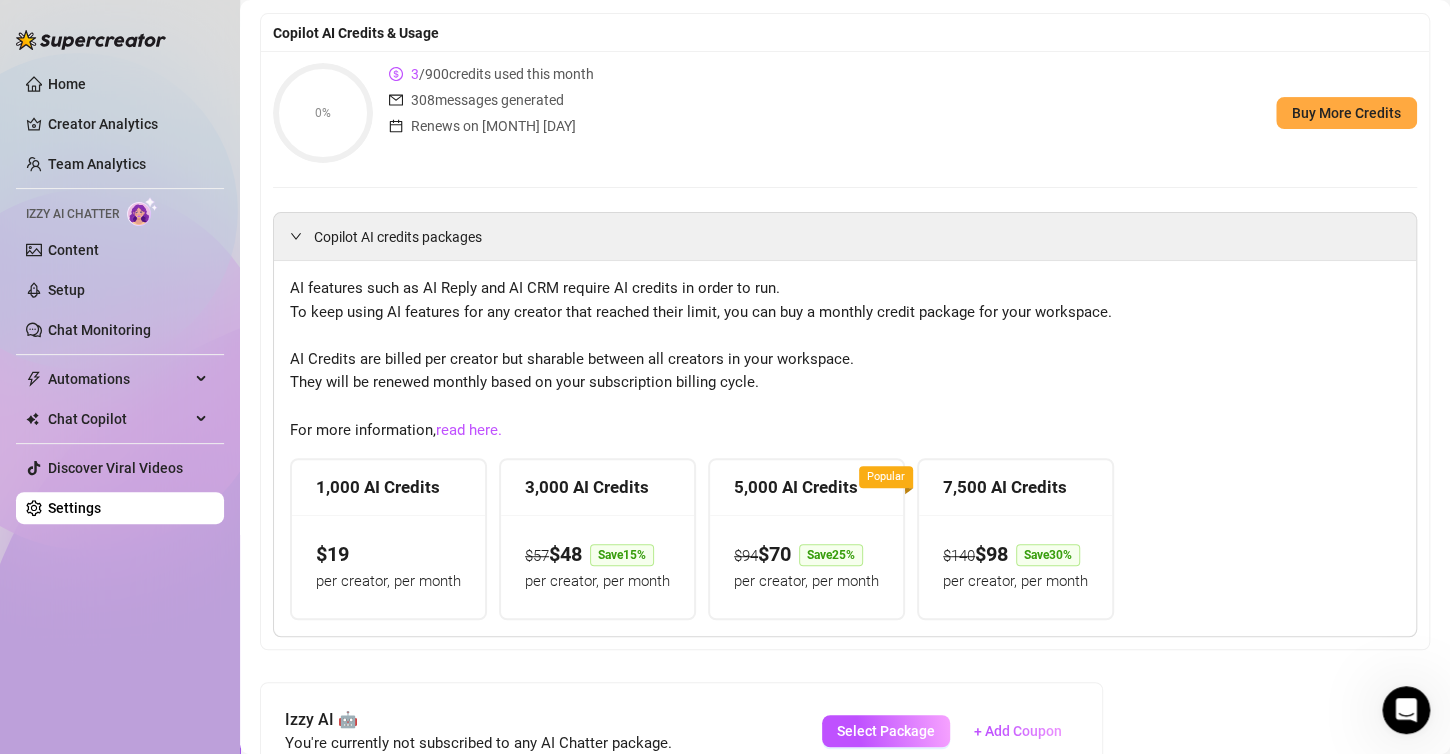 drag, startPoint x: 639, startPoint y: 287, endPoint x: 661, endPoint y: 288, distance: 22.022715 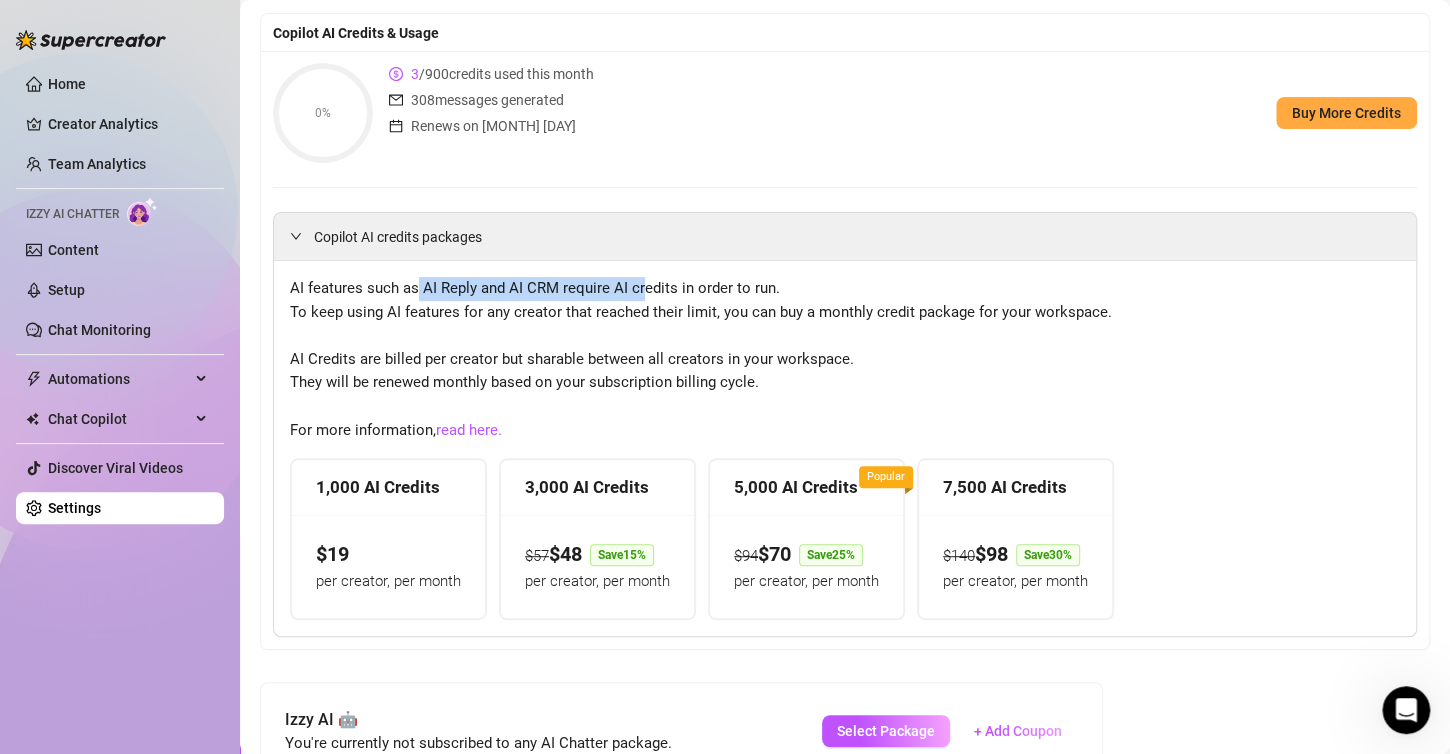 drag, startPoint x: 417, startPoint y: 283, endPoint x: 647, endPoint y: 299, distance: 230.55585 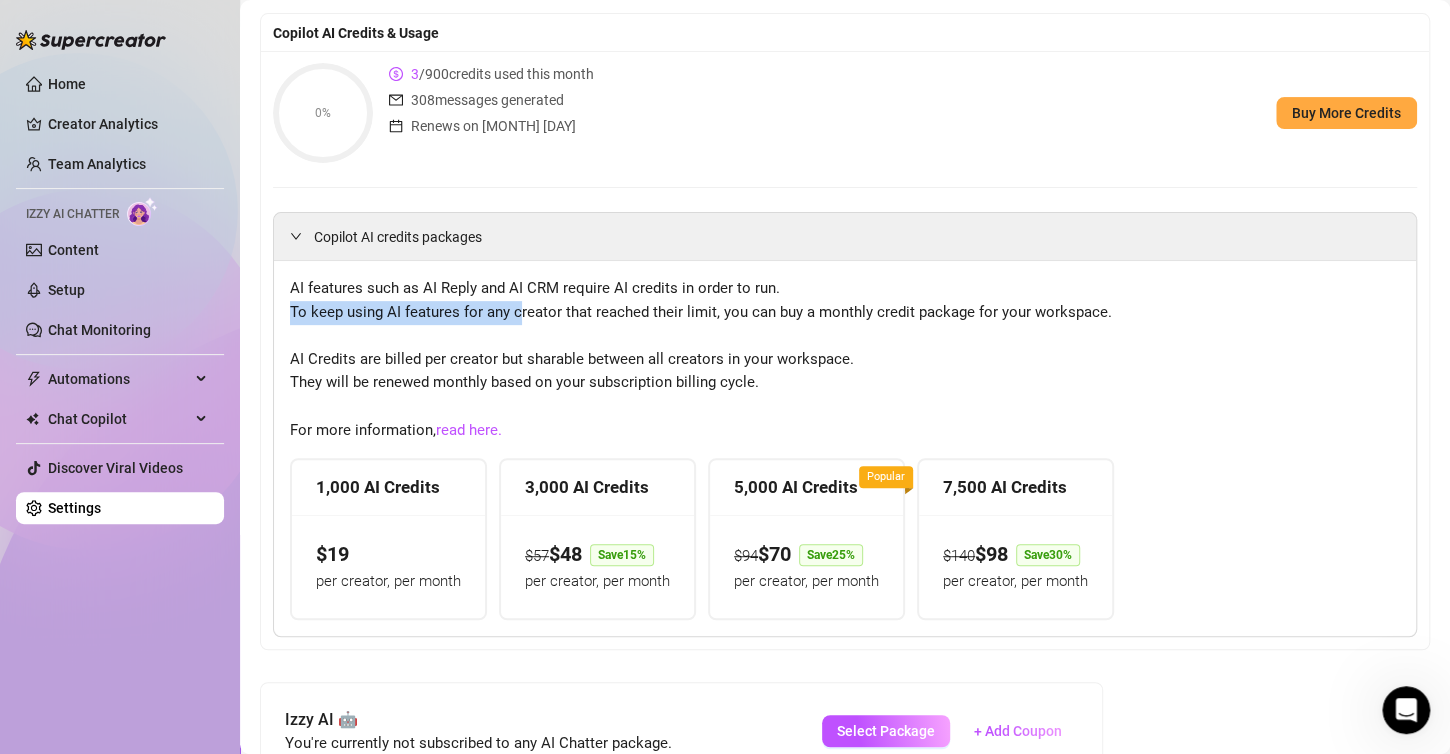 drag, startPoint x: 289, startPoint y: 312, endPoint x: 524, endPoint y: 319, distance: 235.10423 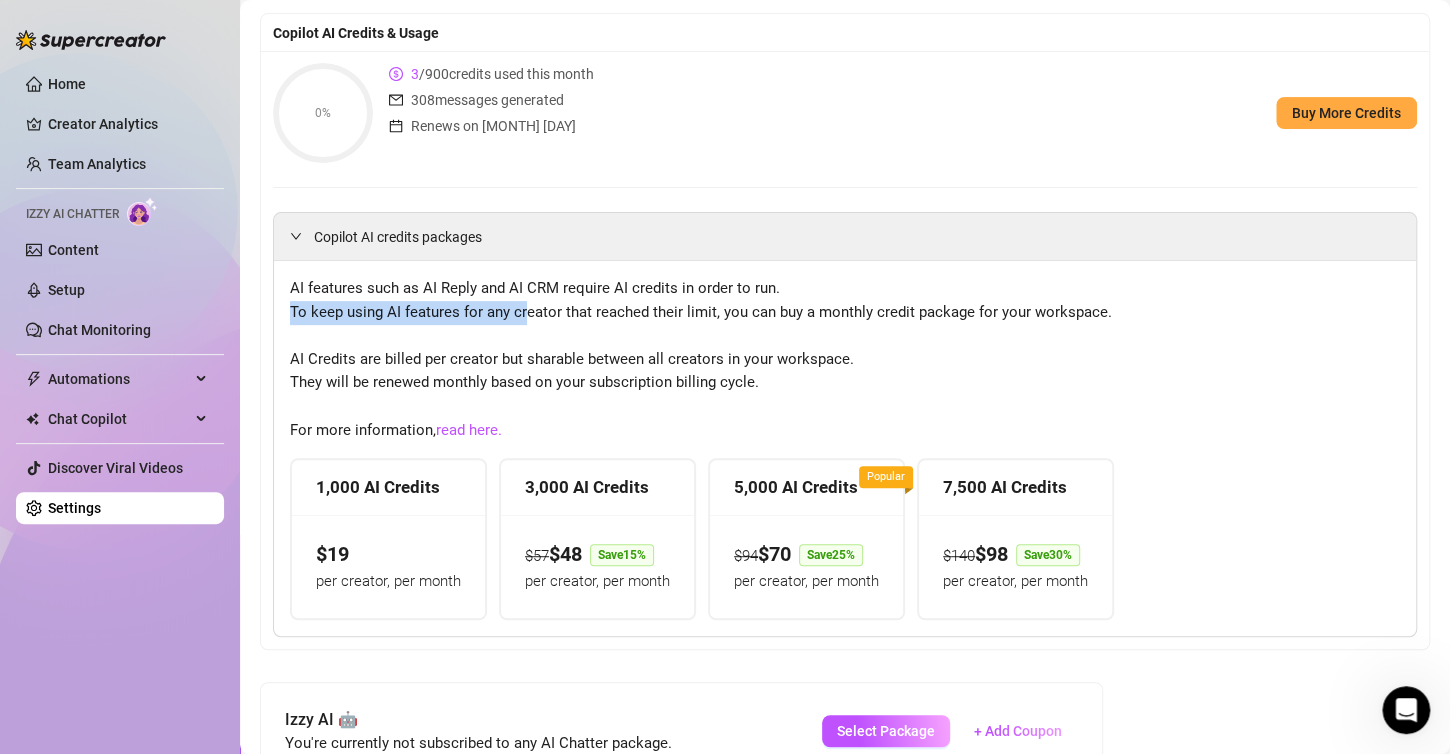 click on "AI features such as AI Reply and AI CRM require AI credits in order to run. To keep using AI features for any creator that reached their limit, you can buy a monthly credit package for your workspace. AI Credits are billed per creator but sharable between all creators in your workspace. They will be renewed monthly based on your subscription billing cycle. For more information,  read here." at bounding box center [845, 359] 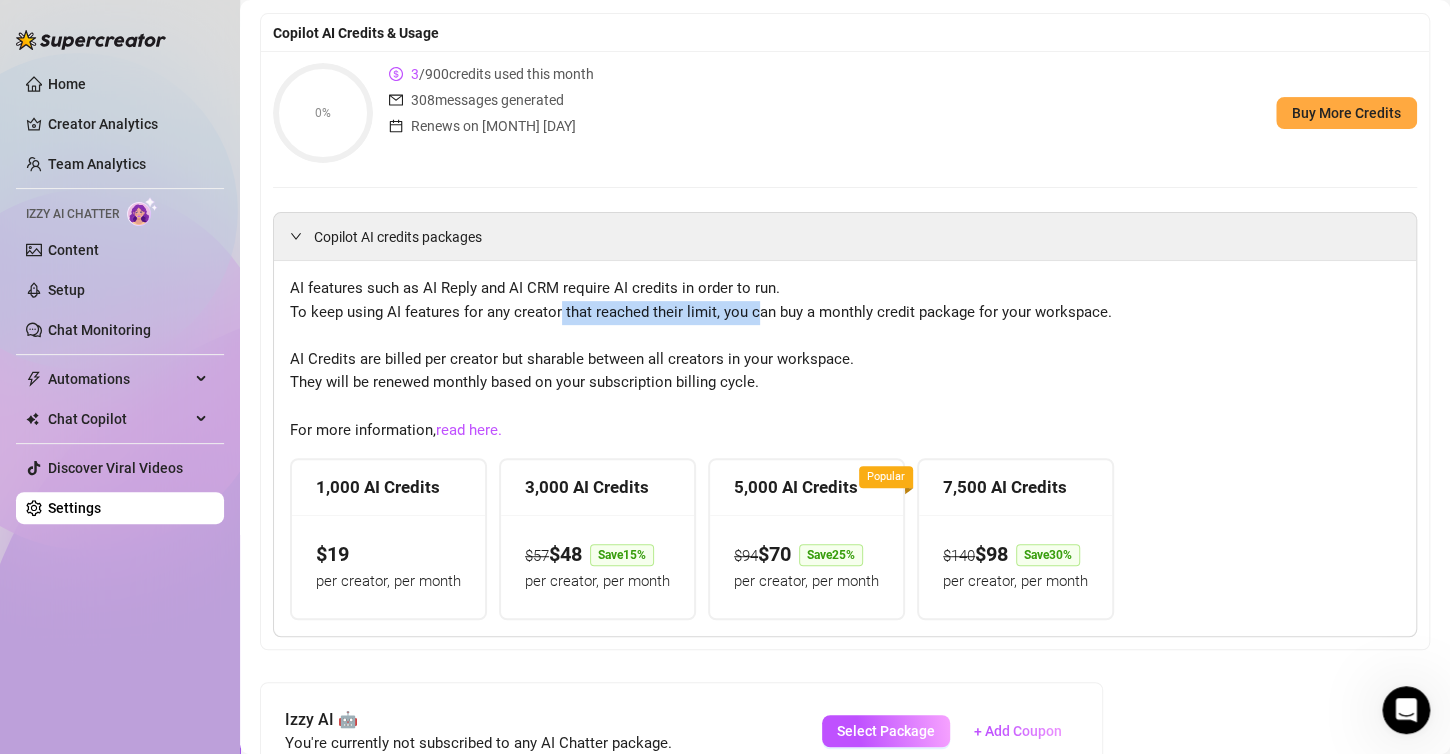 drag, startPoint x: 559, startPoint y: 316, endPoint x: 759, endPoint y: 321, distance: 200.06248 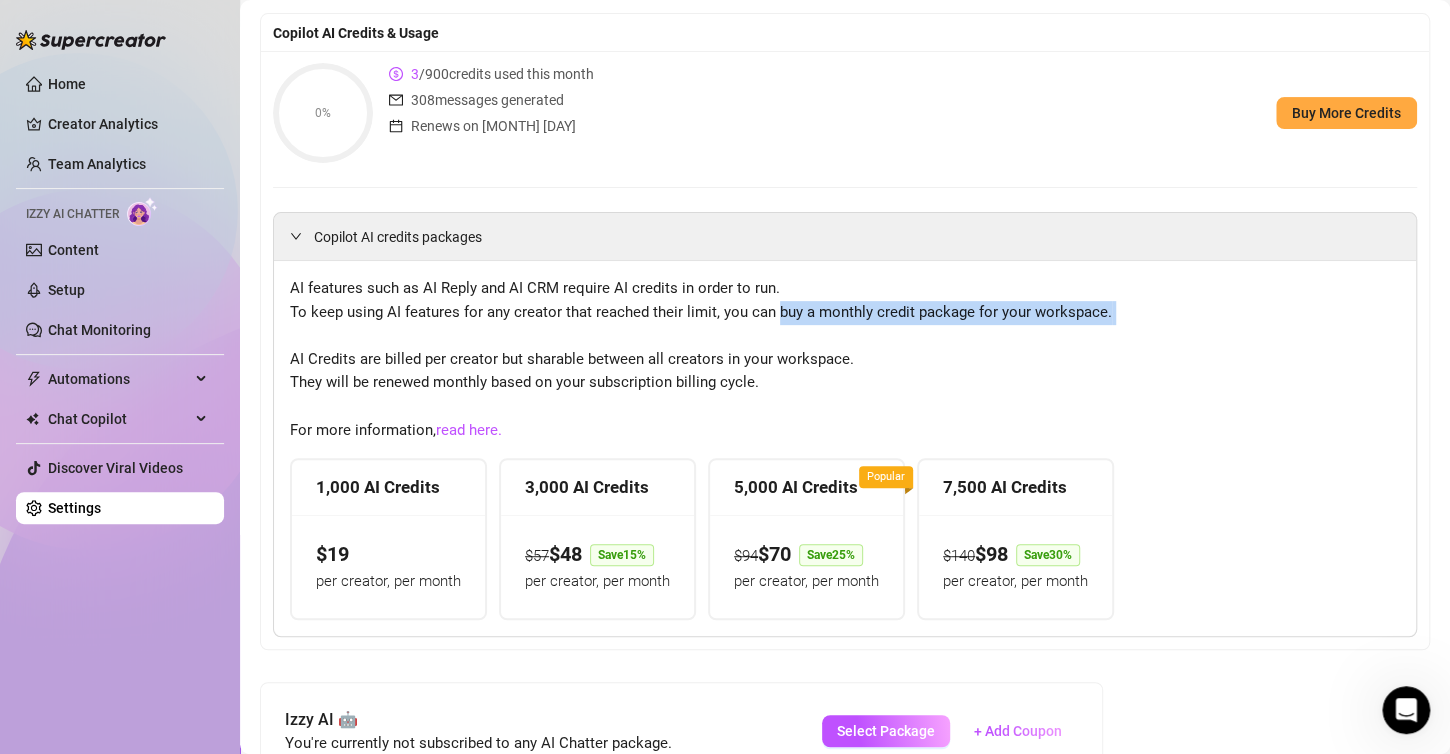 drag, startPoint x: 773, startPoint y: 315, endPoint x: 1084, endPoint y: 326, distance: 311.19446 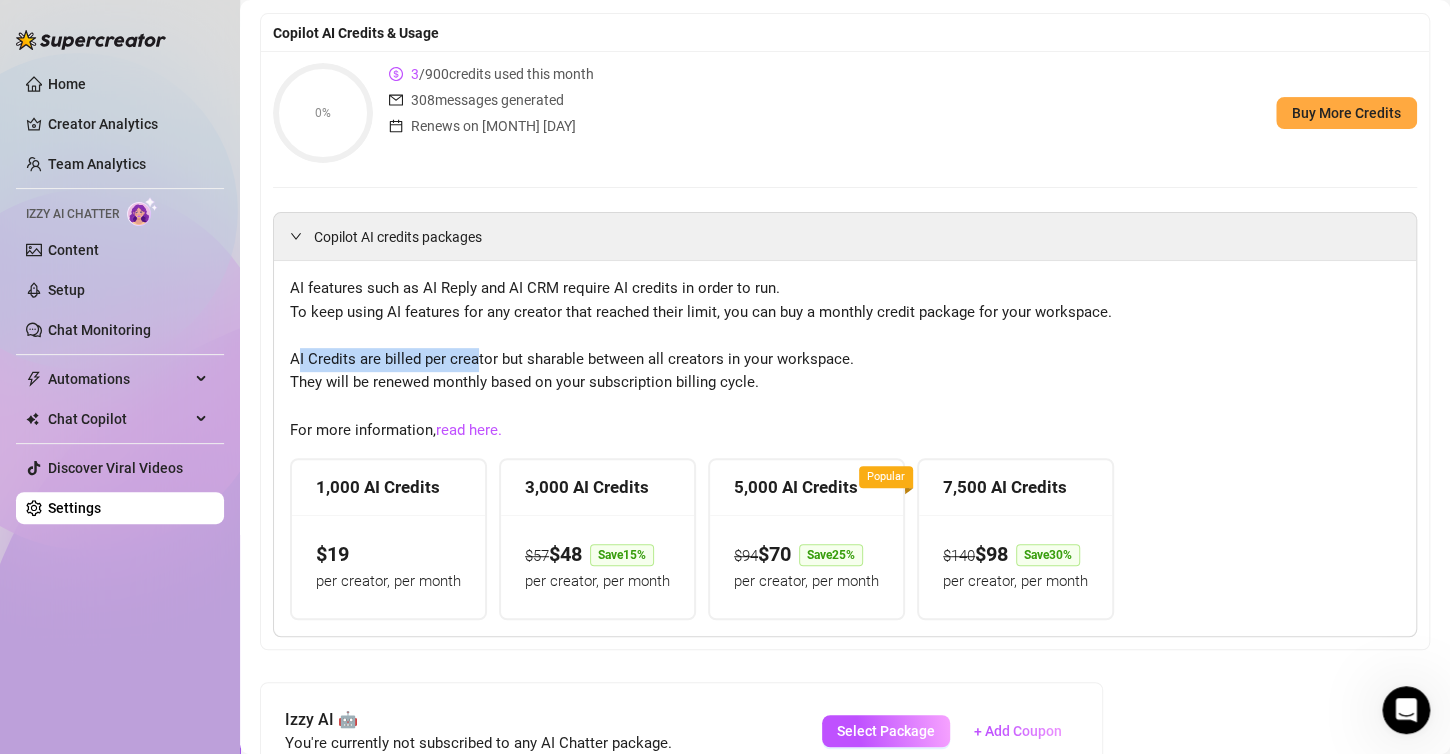 drag, startPoint x: 300, startPoint y: 360, endPoint x: 476, endPoint y: 354, distance: 176.10225 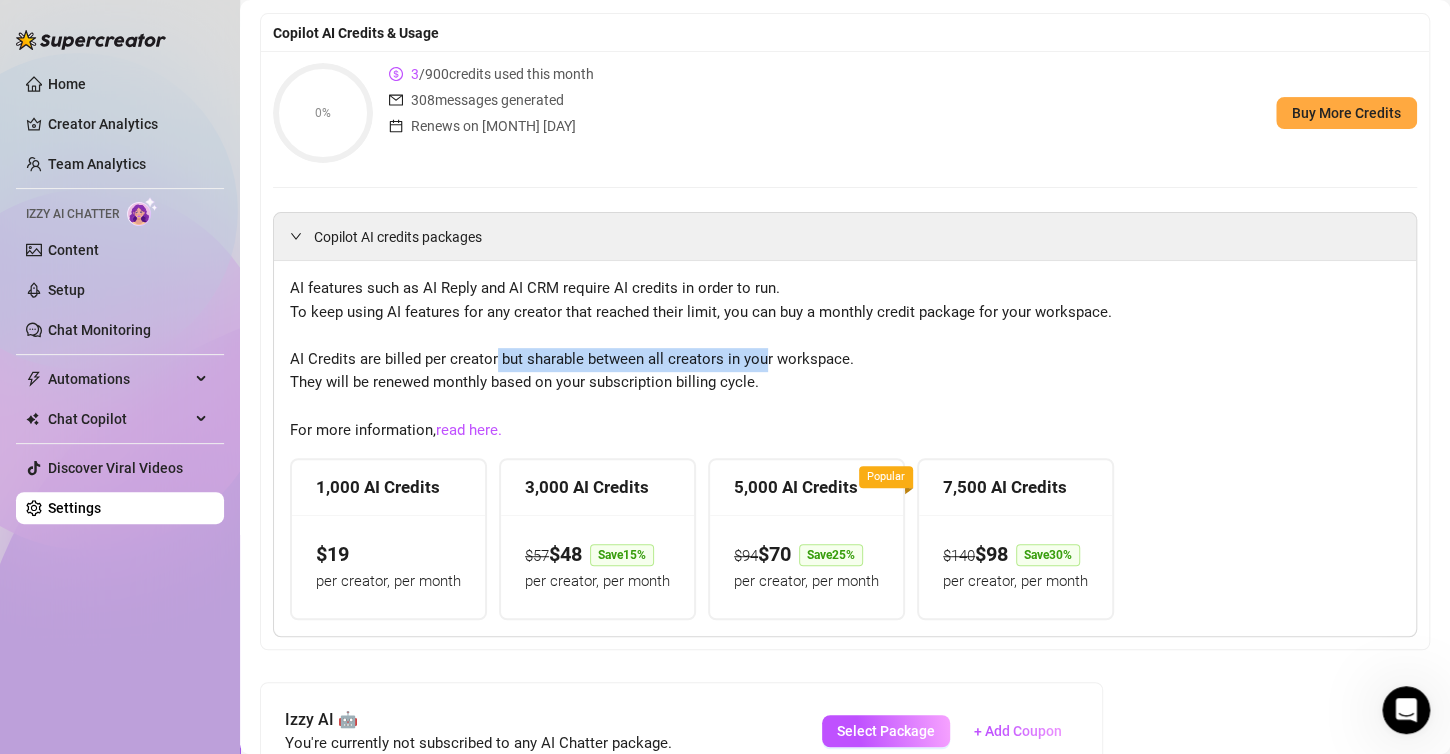 drag, startPoint x: 493, startPoint y: 354, endPoint x: 765, endPoint y: 356, distance: 272.00735 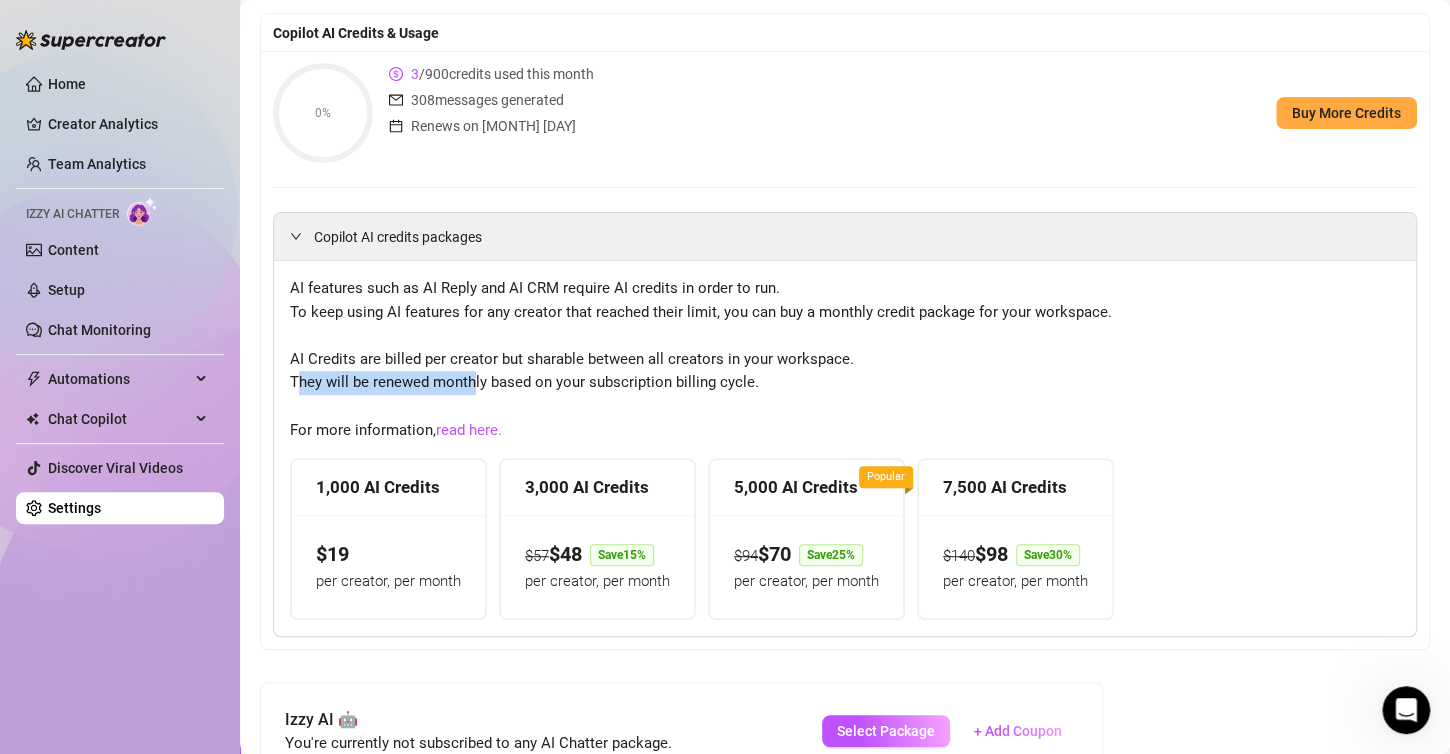 drag, startPoint x: 302, startPoint y: 385, endPoint x: 475, endPoint y: 390, distance: 173.07224 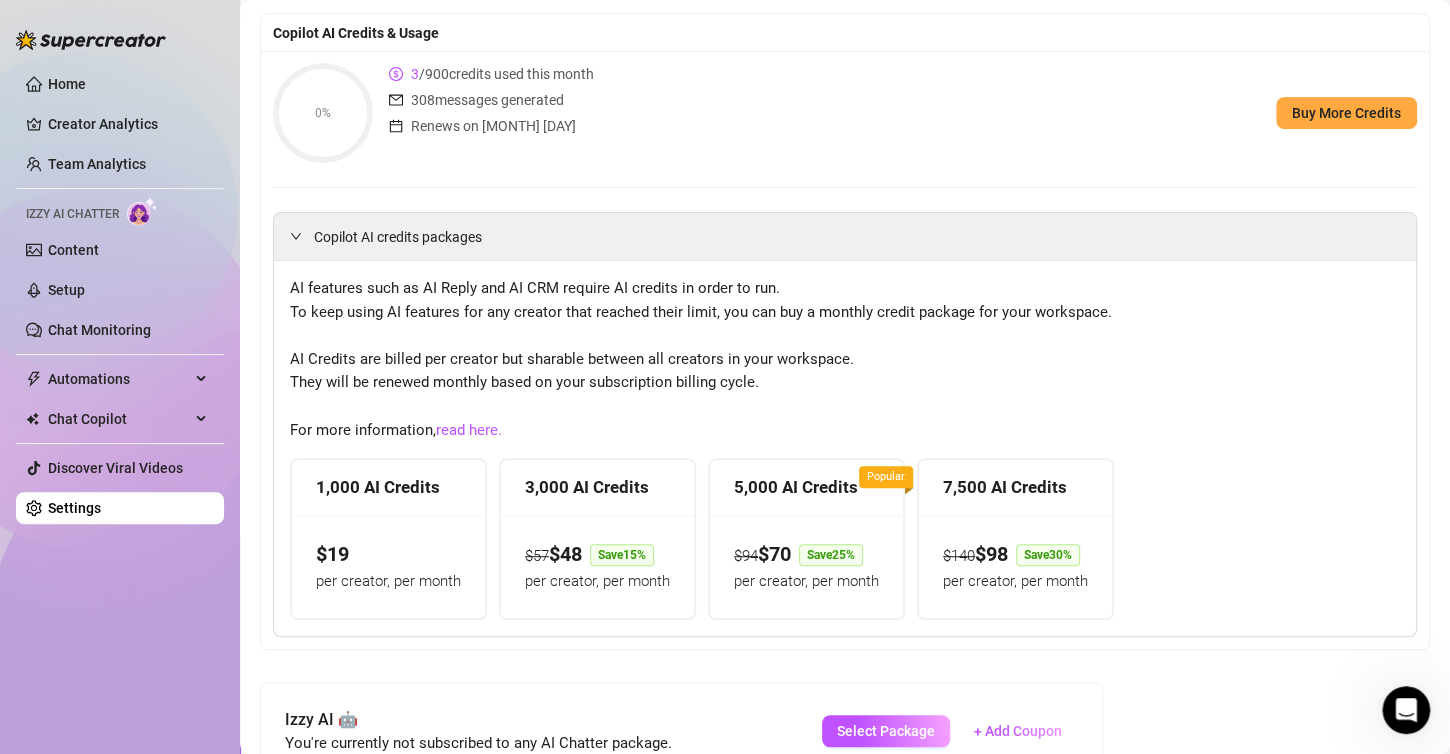 click on "AI features such as AI Reply and AI CRM require AI credits in order to run. To keep using AI features for any creator that reached their limit, you can buy a monthly credit package for your workspace. AI Credits are billed per creator but sharable between all creators in your workspace. They will be renewed monthly based on your subscription billing cycle. For more information,  read here." at bounding box center [845, 359] 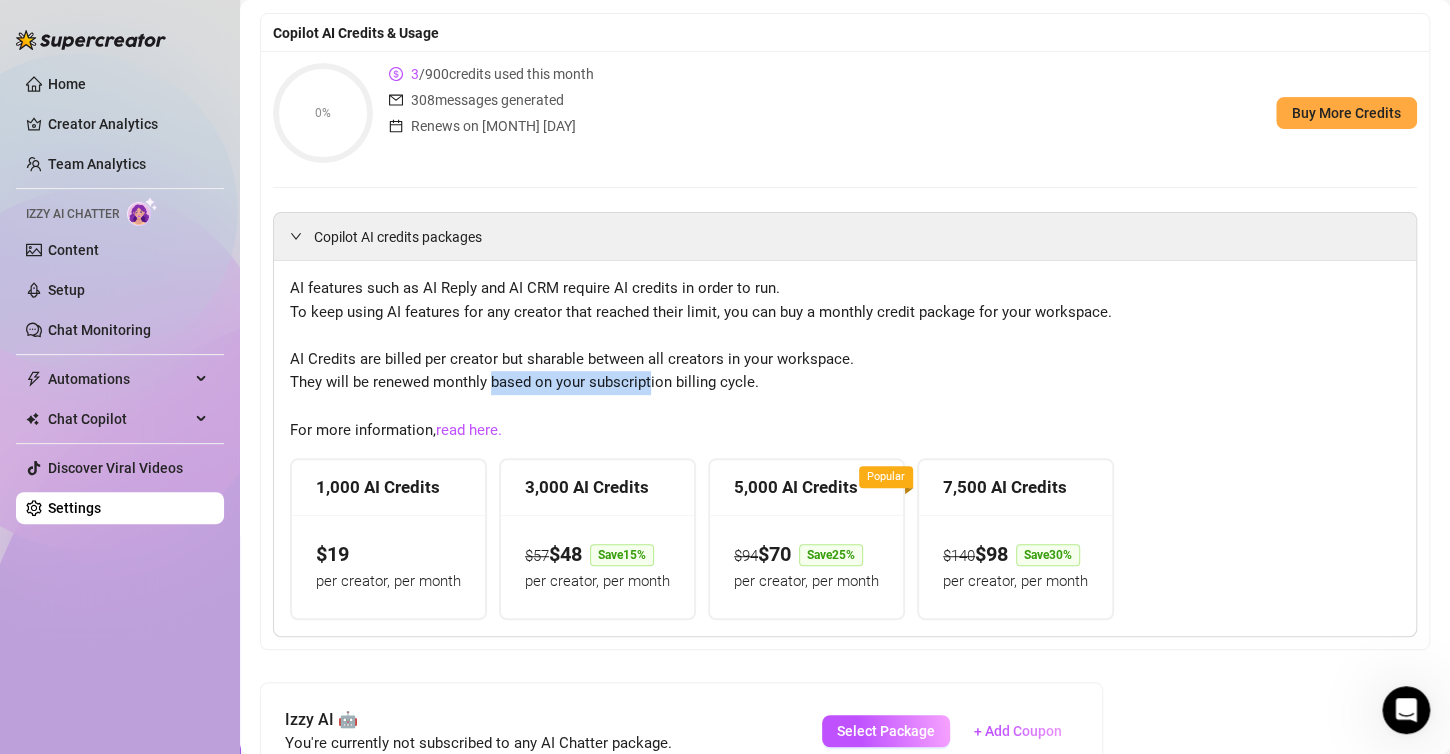 drag, startPoint x: 493, startPoint y: 385, endPoint x: 652, endPoint y: 380, distance: 159.0786 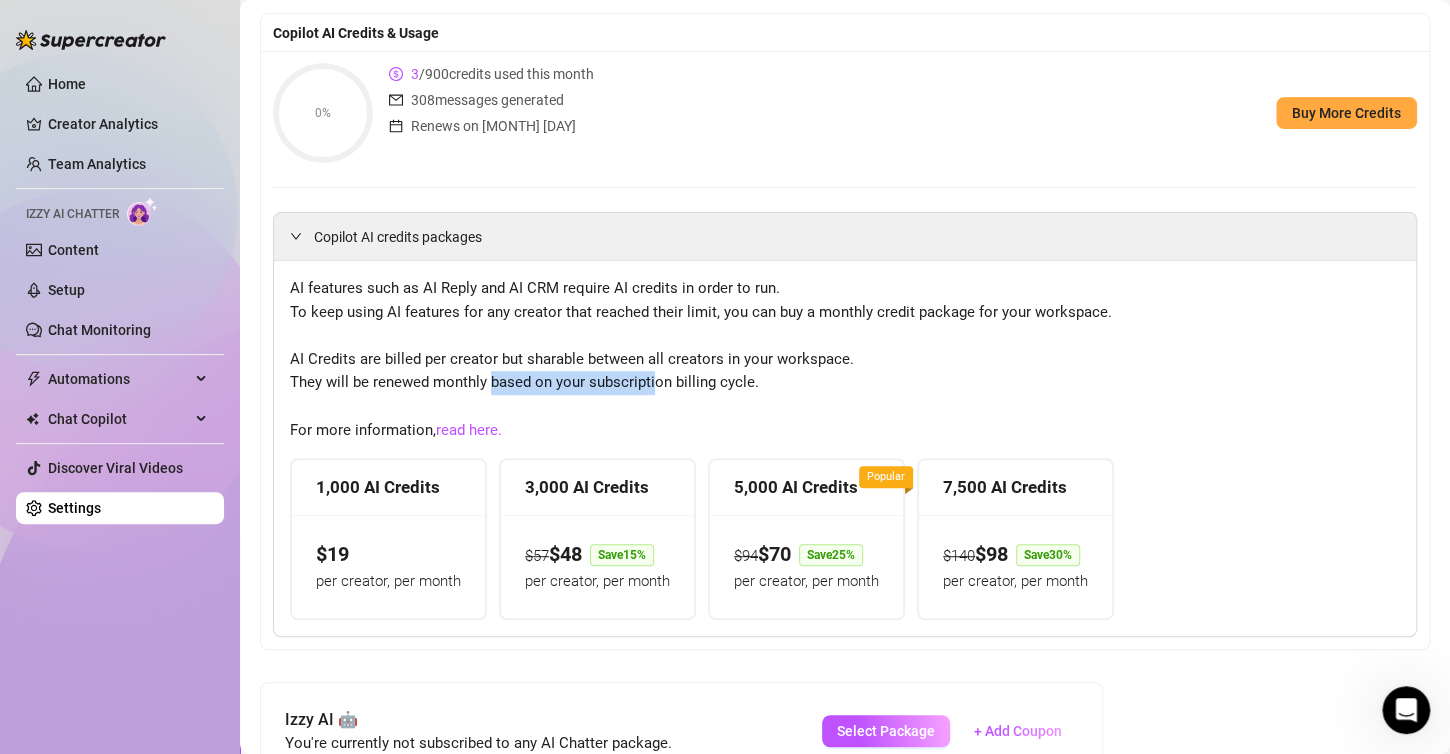 click on "AI features such as AI Reply and AI CRM require AI credits in order to run. To keep using AI features for any creator that reached their limit, you can buy a monthly credit package for your workspace. AI Credits are billed per creator but sharable between all creators in your workspace. They will be renewed monthly based on your subscription billing cycle. For more information,  read here." at bounding box center [845, 359] 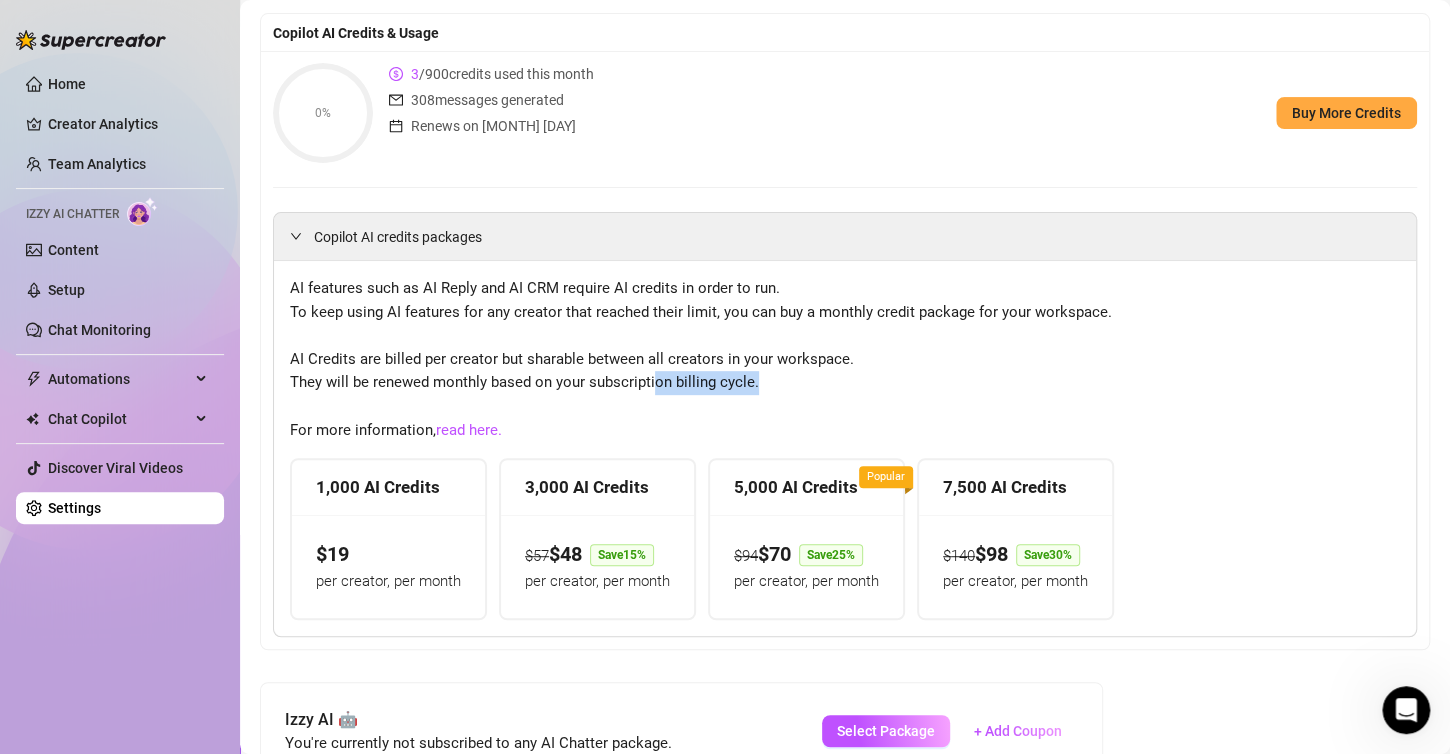 drag, startPoint x: 652, startPoint y: 380, endPoint x: 822, endPoint y: 379, distance: 170.00294 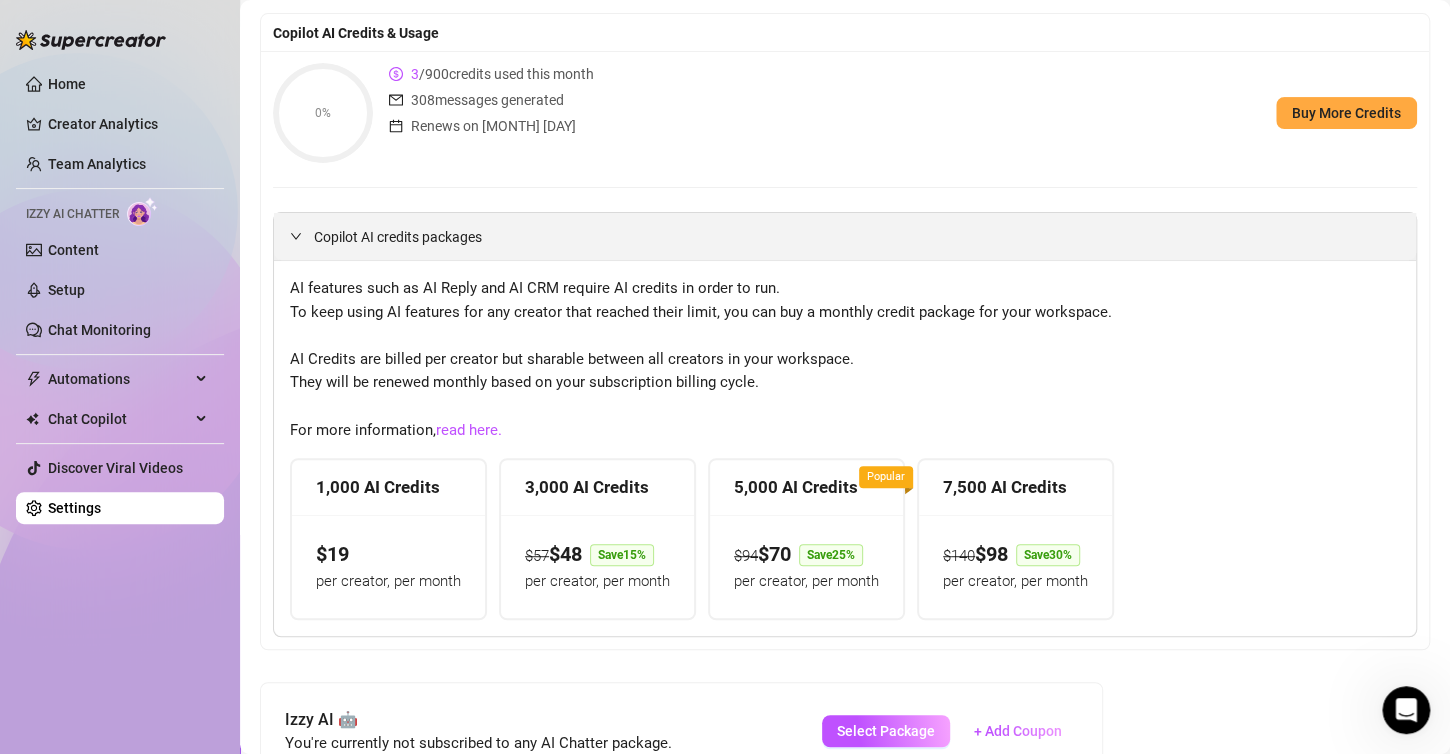 click 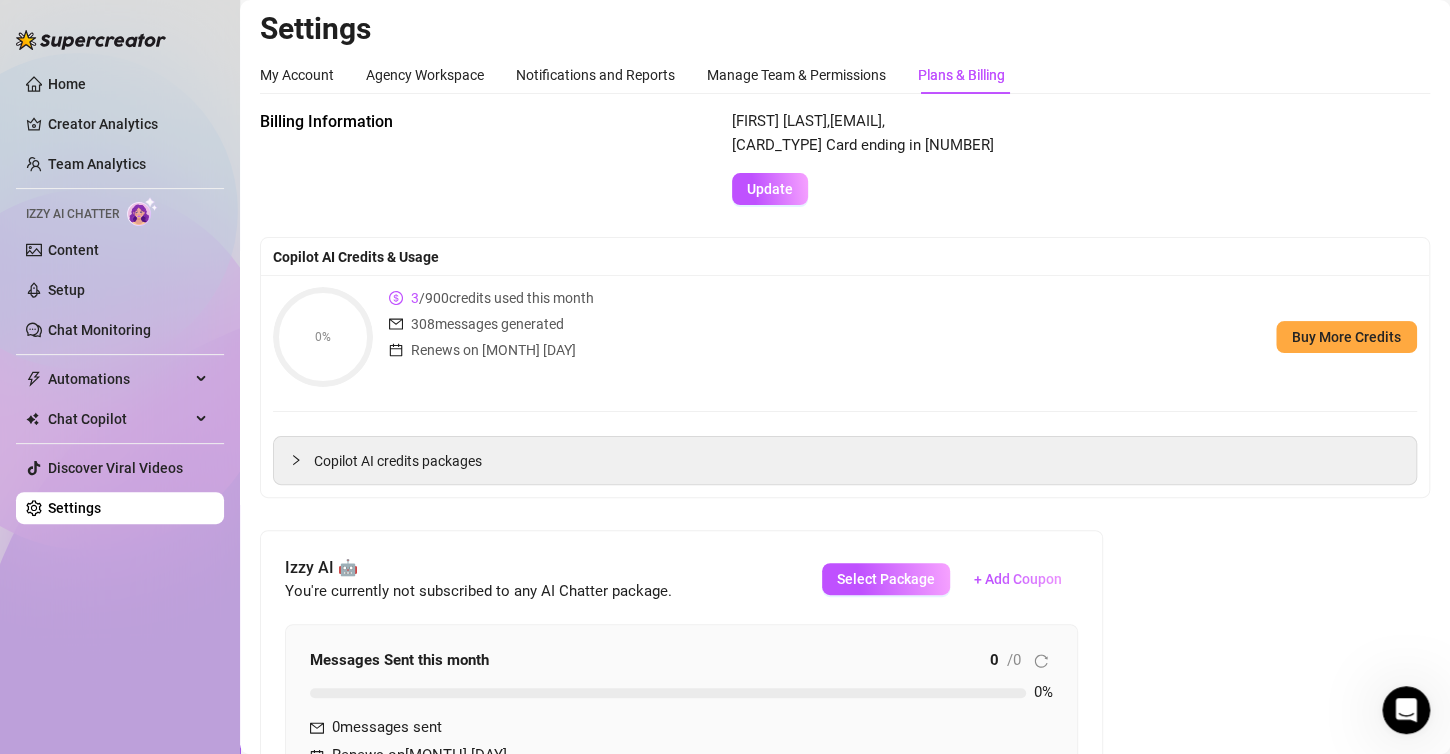 scroll, scrollTop: 0, scrollLeft: 0, axis: both 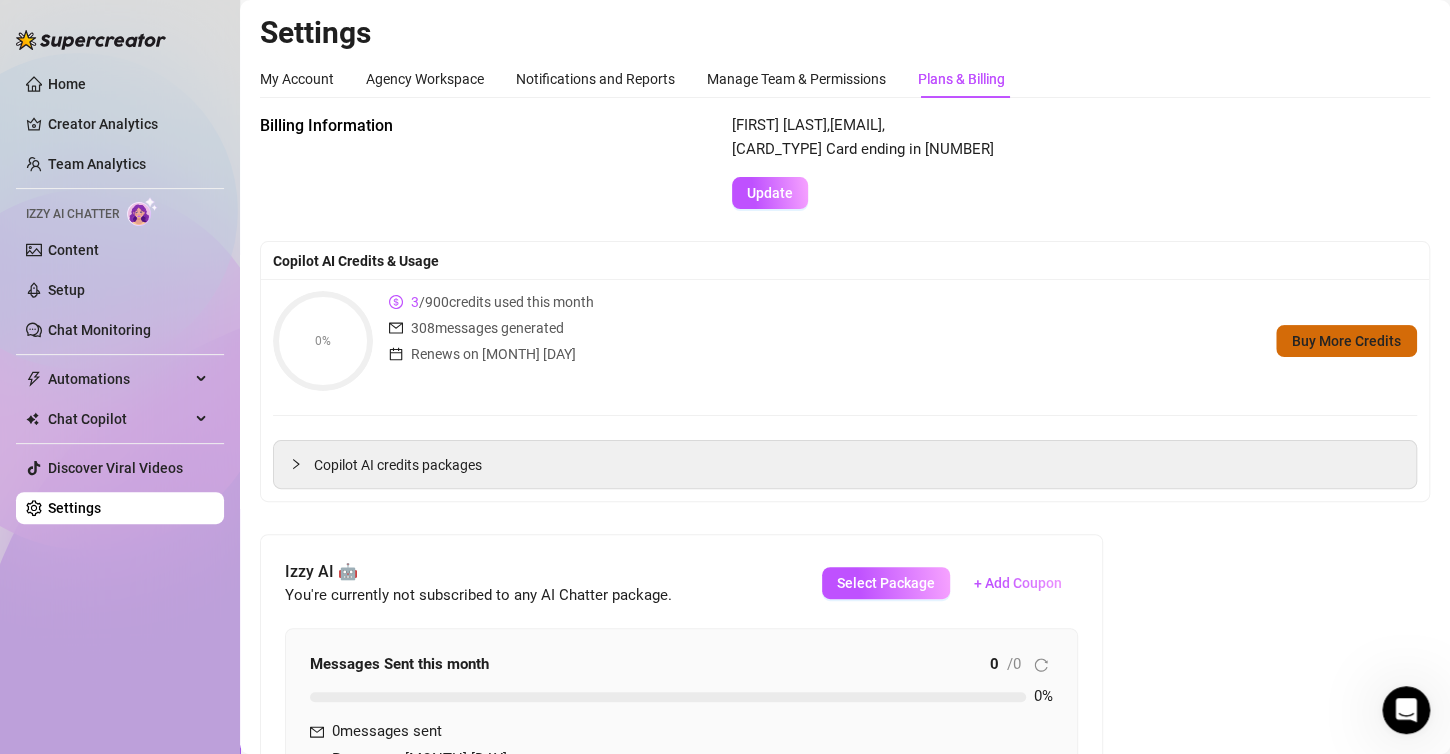 click on "Buy More Credits" at bounding box center [1346, 341] 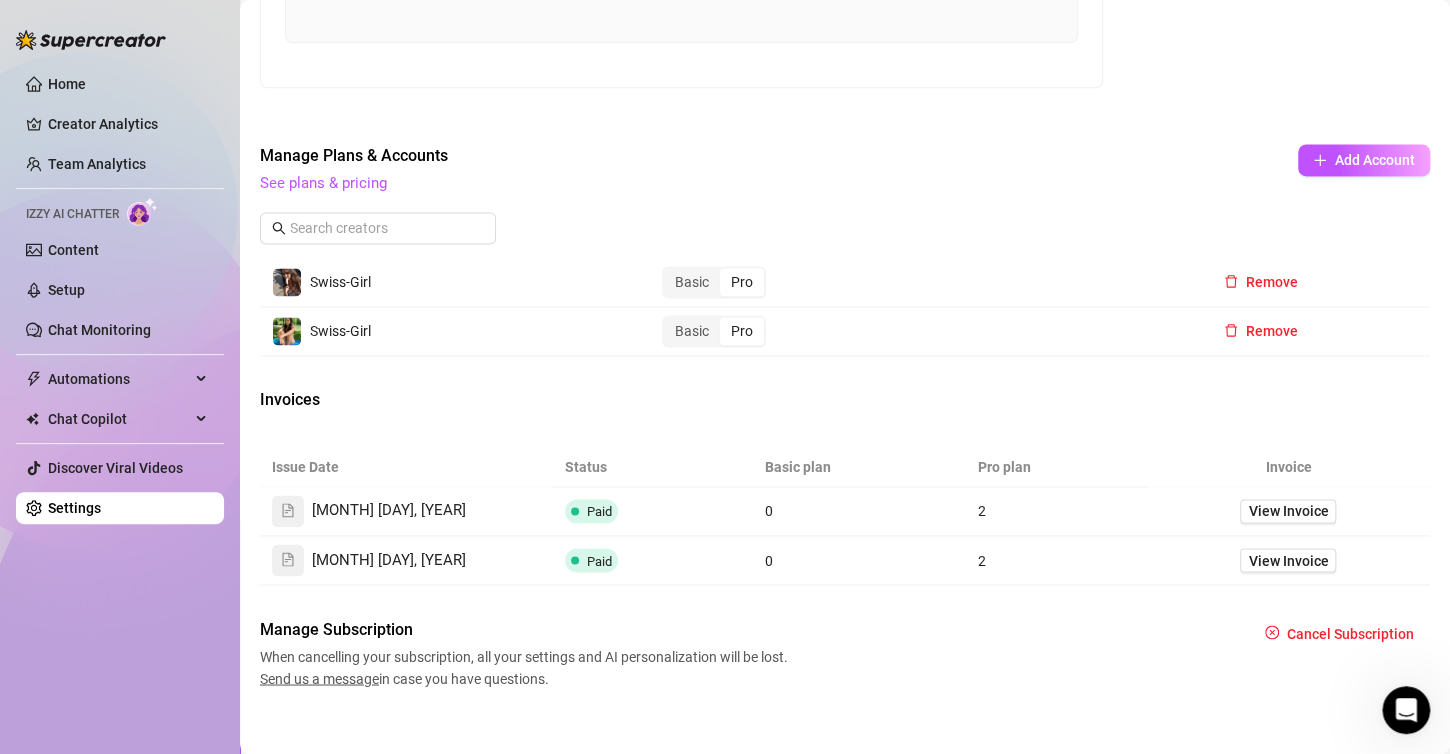 scroll, scrollTop: 1273, scrollLeft: 0, axis: vertical 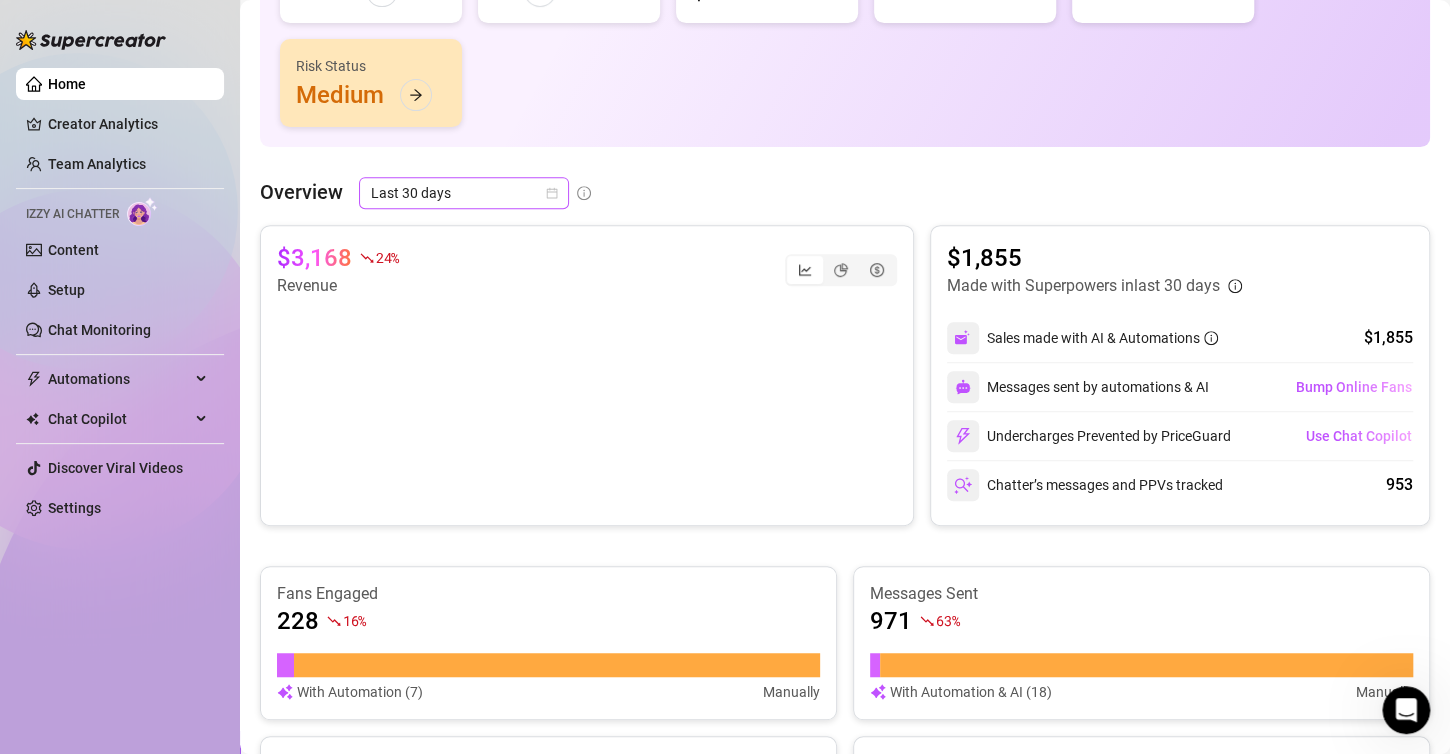 click on "Last 30 days" at bounding box center [464, 193] 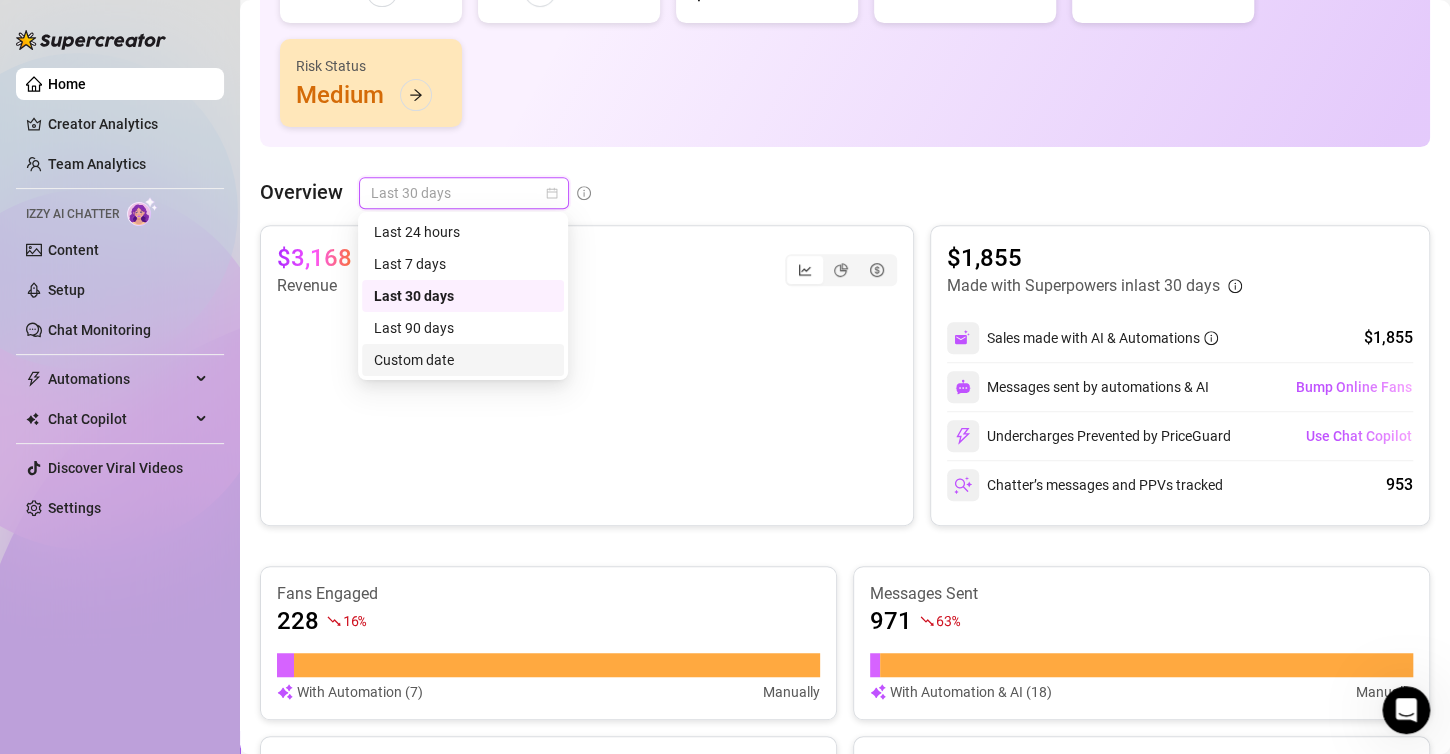 click on "Custom date" at bounding box center (463, 360) 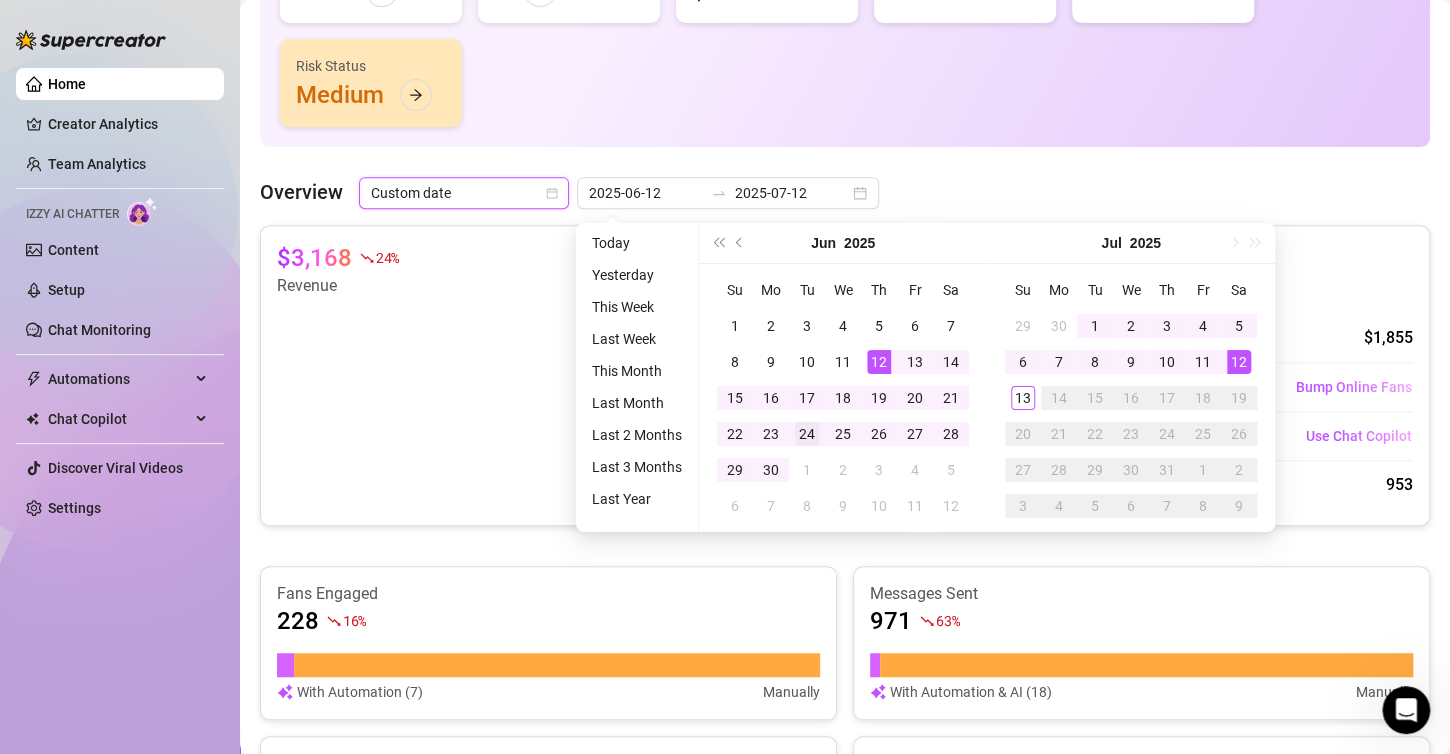 type on "2025-06-13" 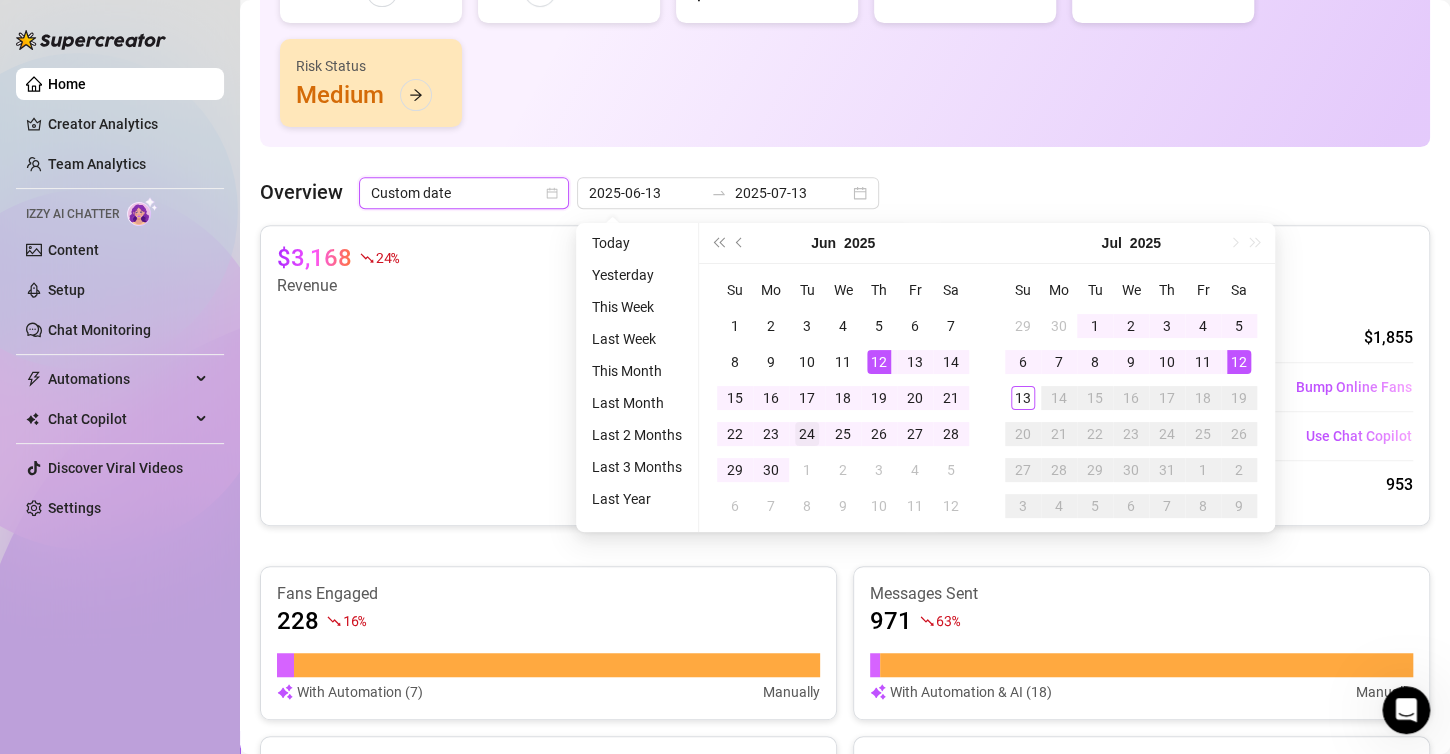 type on "2025-06-12" 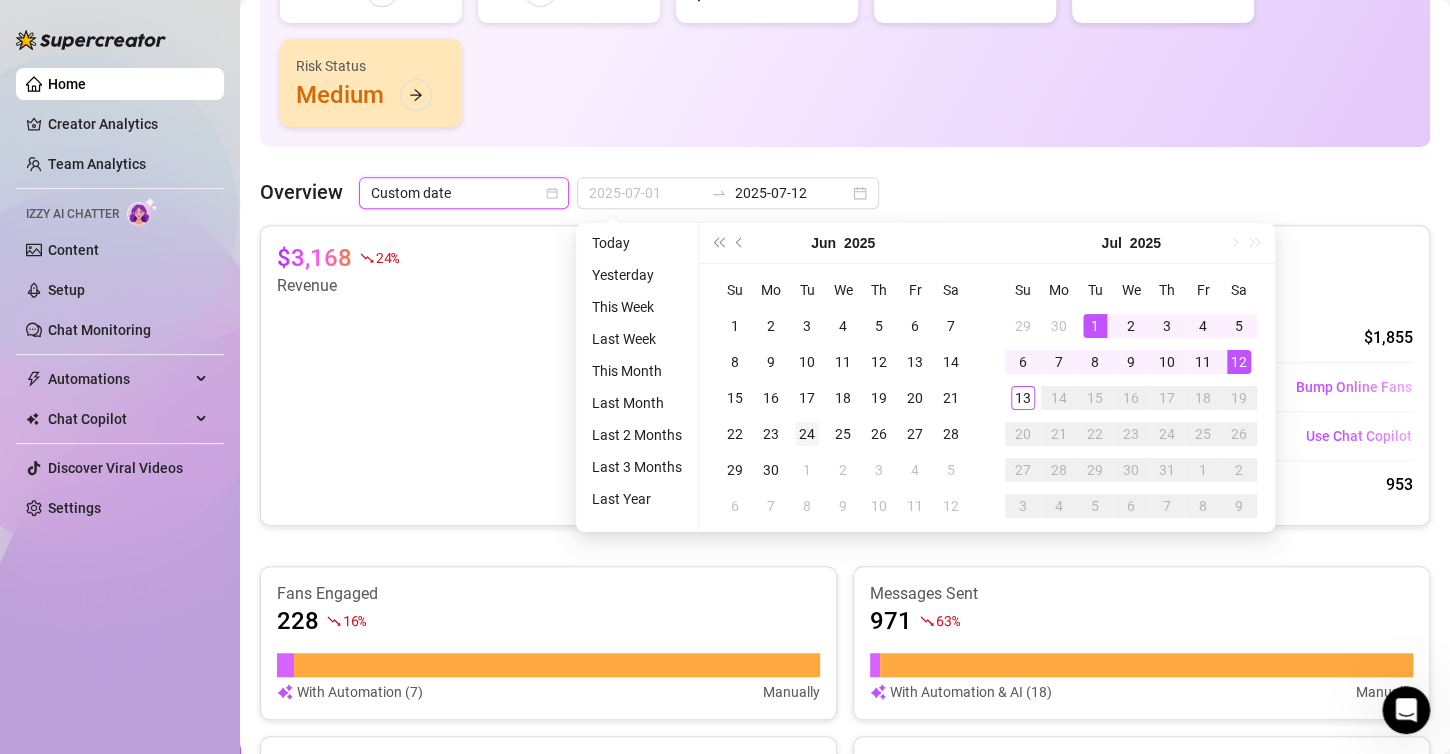 type on "[DATE]" 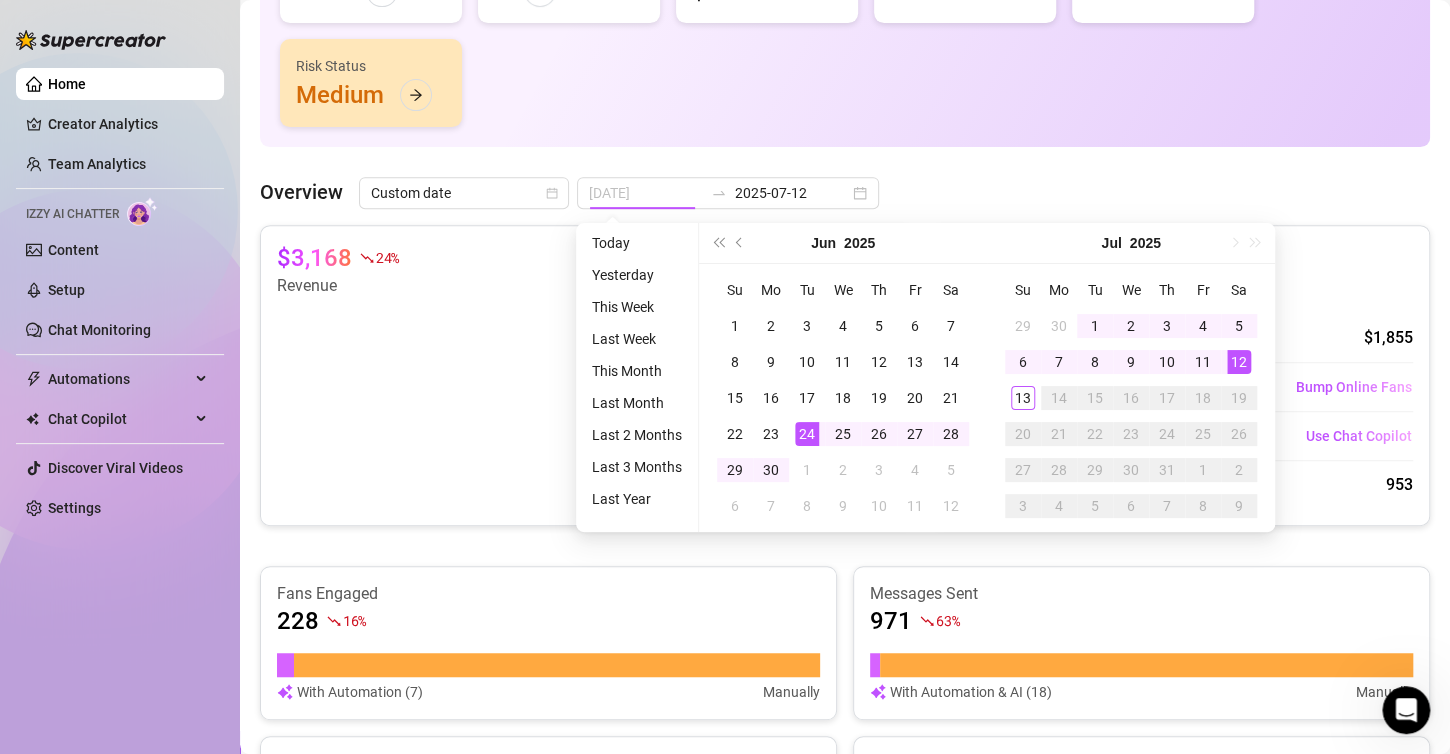 click on "24" at bounding box center [807, 434] 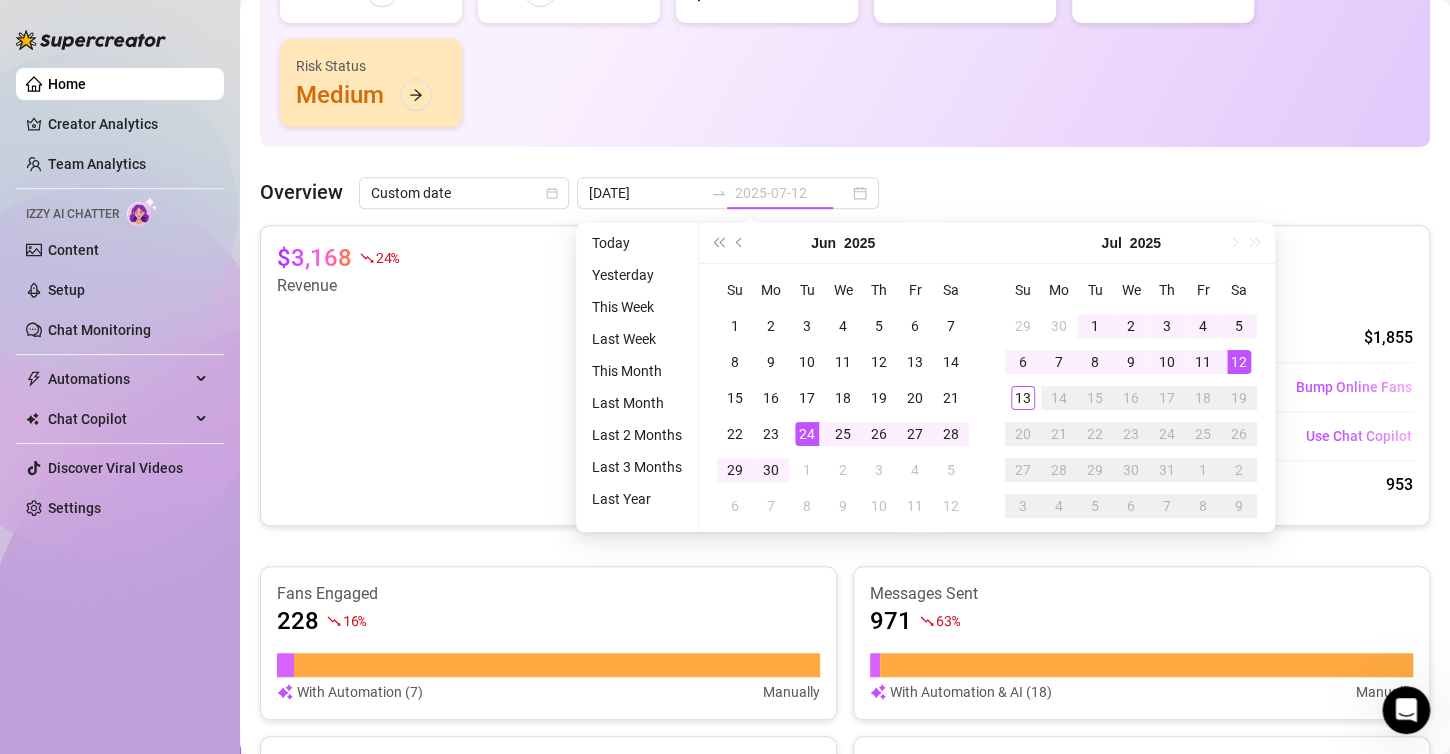 click on "12" at bounding box center (1239, 362) 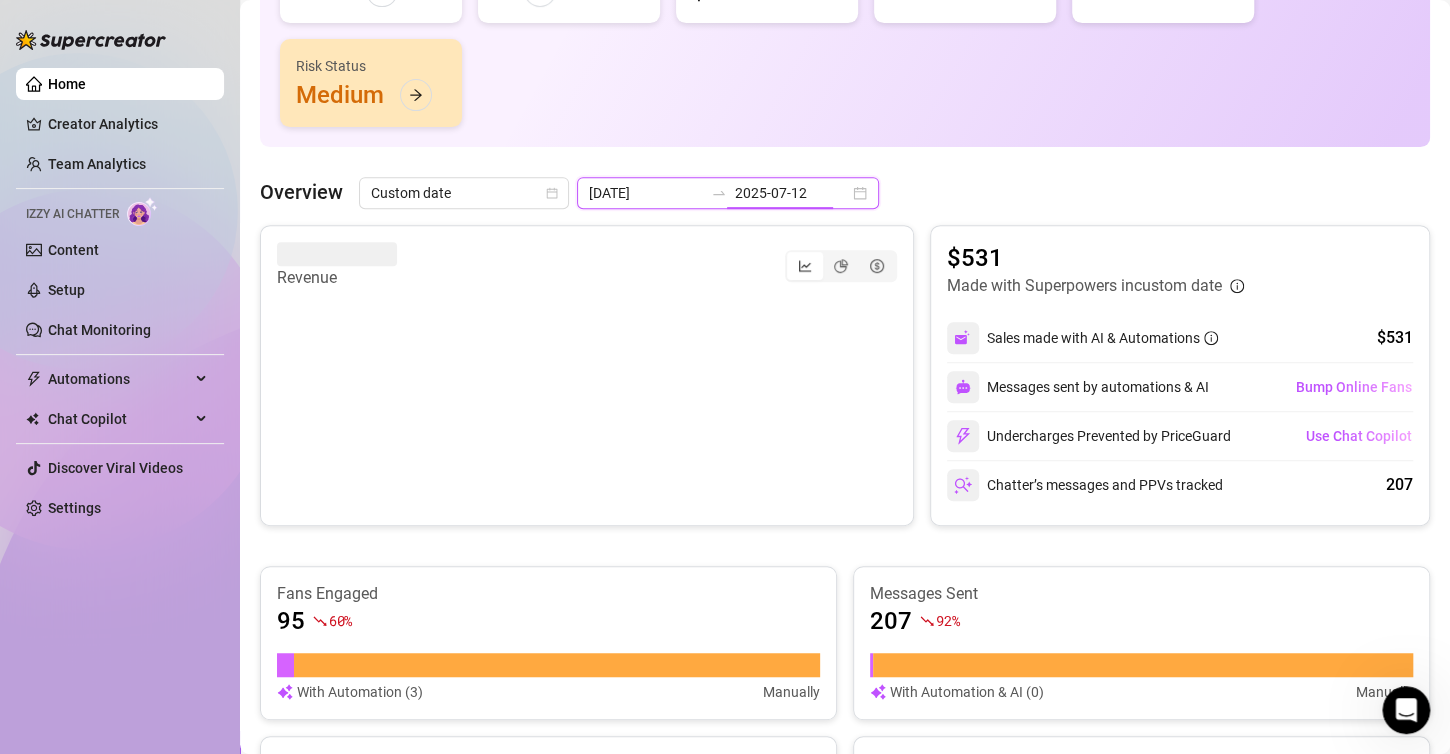 click on "2025-07-12" at bounding box center (792, 193) 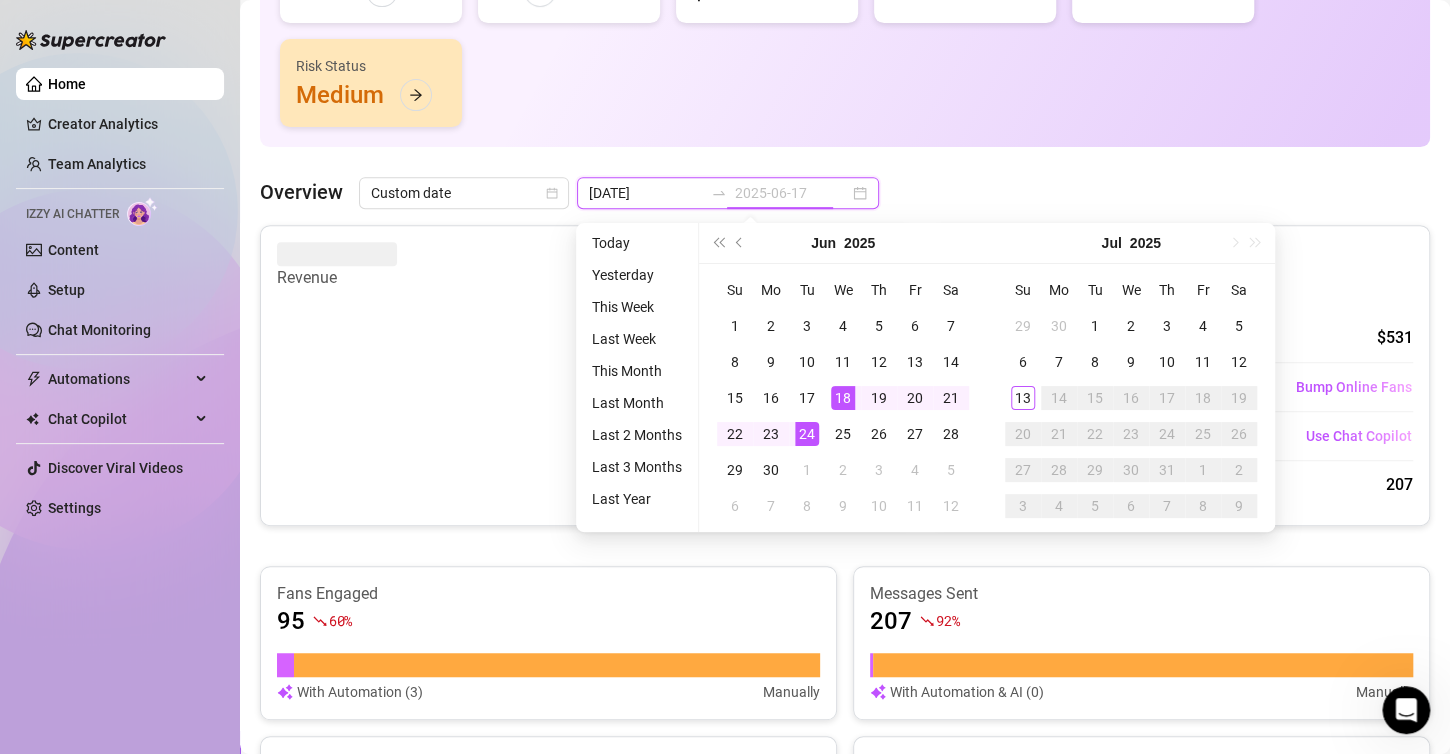 type on "[DATE]" 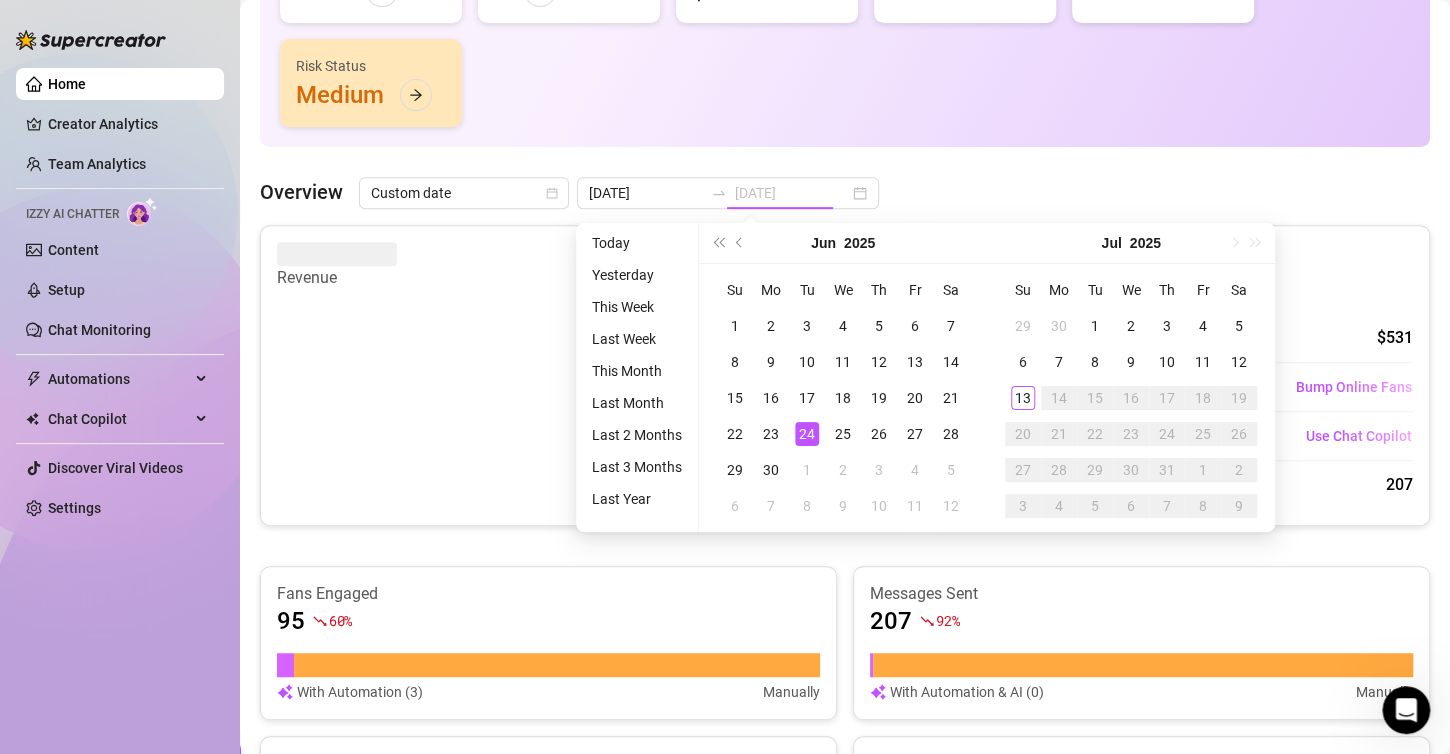 click on "24" at bounding box center (807, 434) 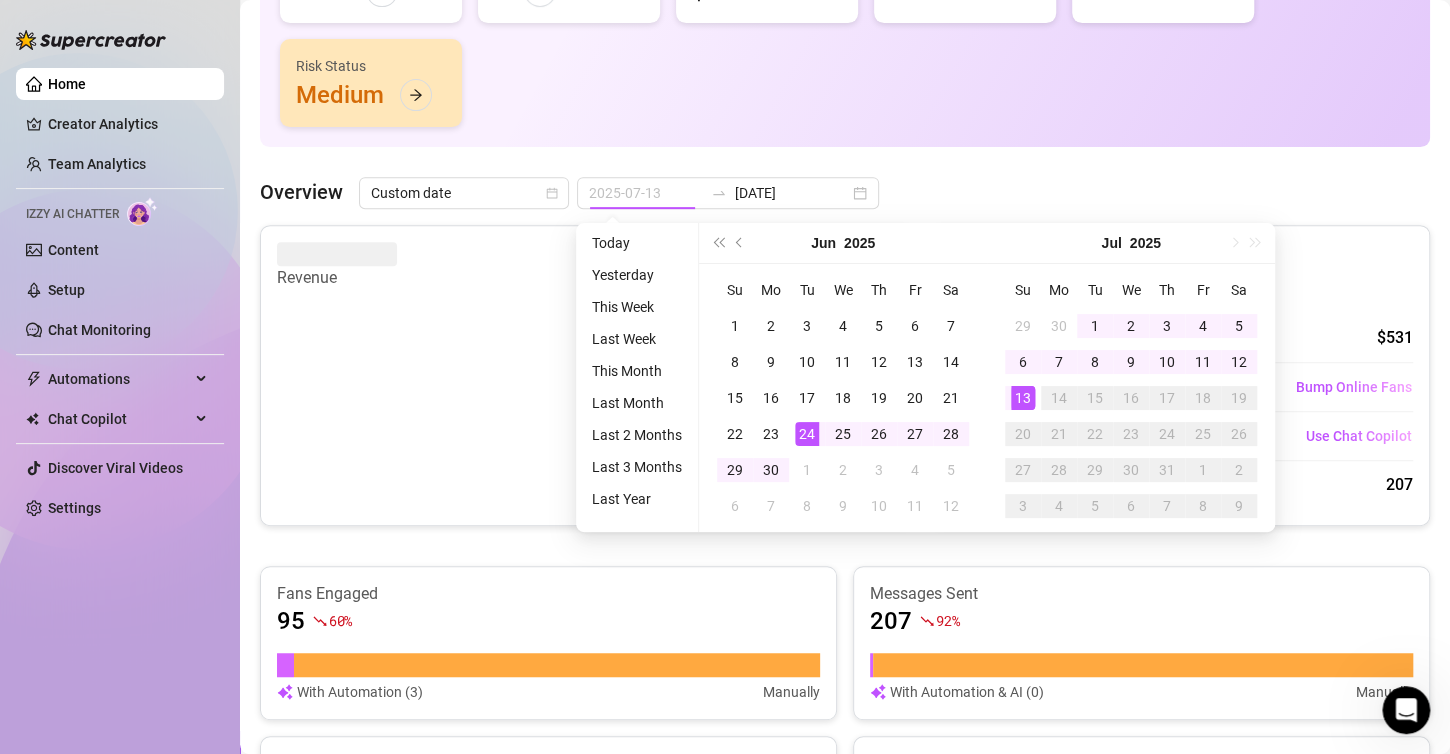 click on "13" at bounding box center [1023, 398] 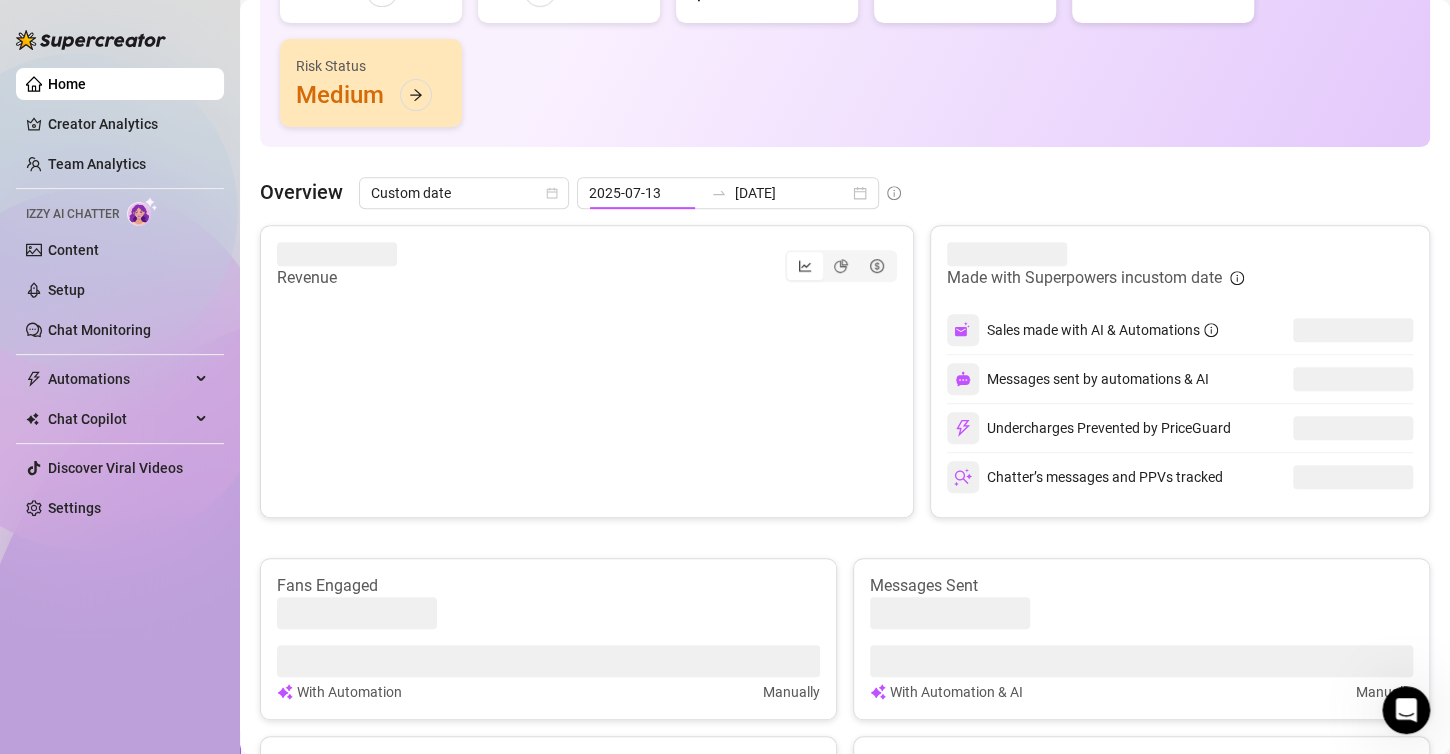 type on "[DATE]" 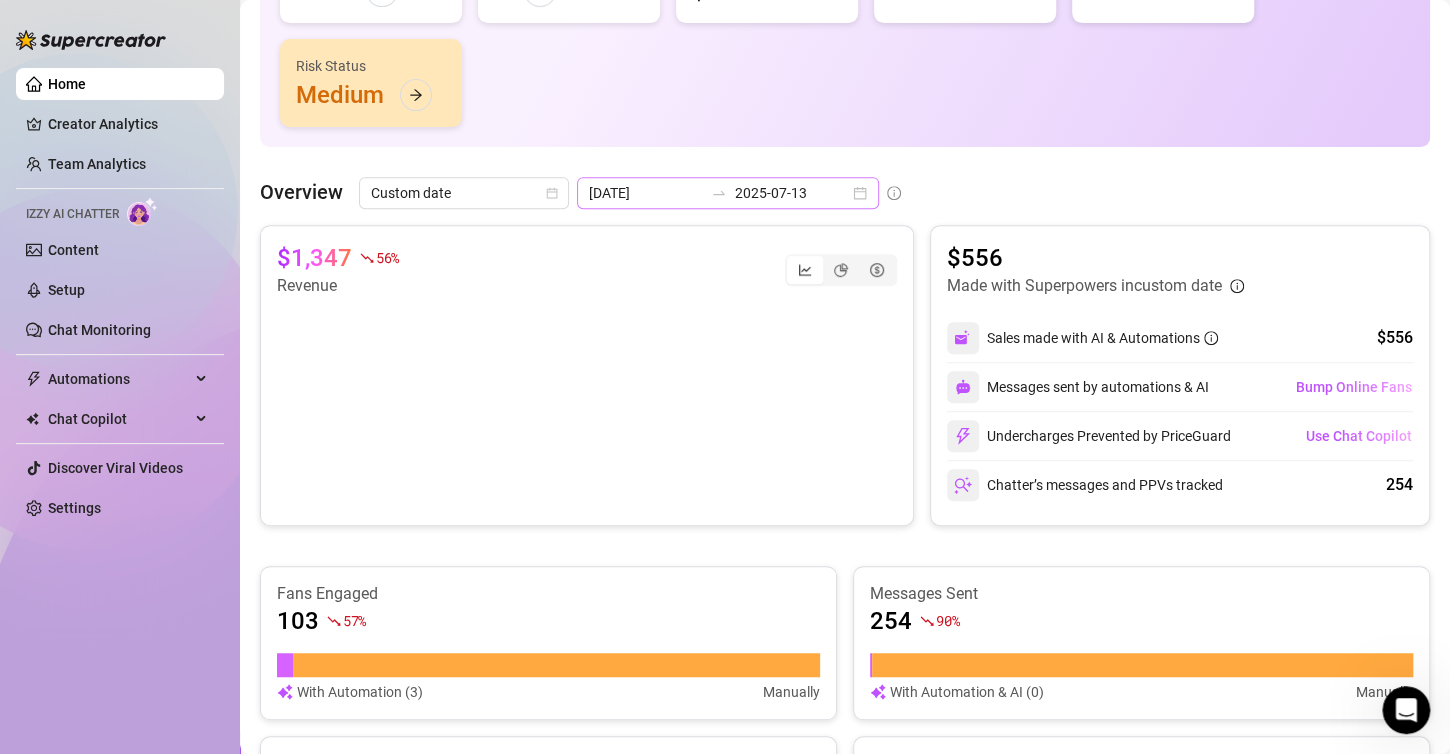 click on "[DATE] [DATE]" at bounding box center [728, 193] 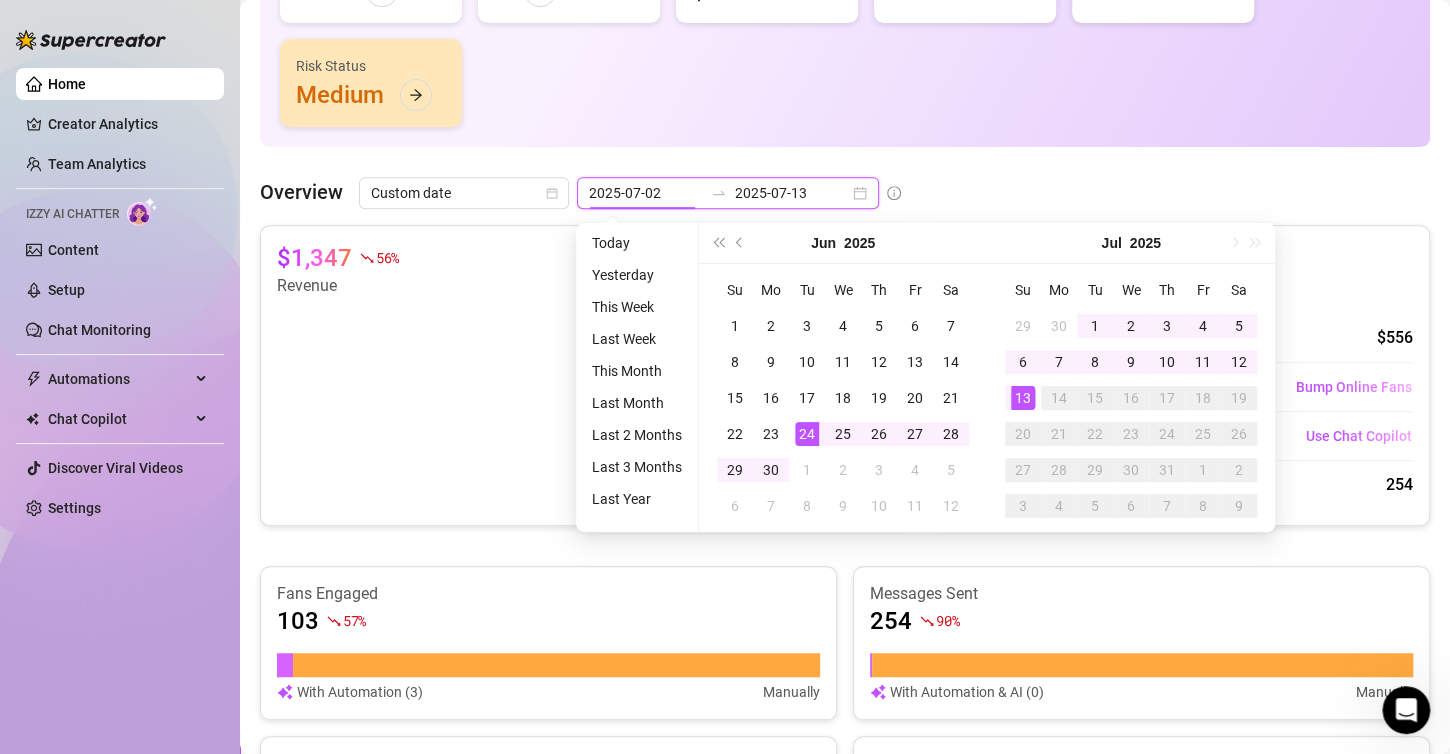 type on "[DATE]" 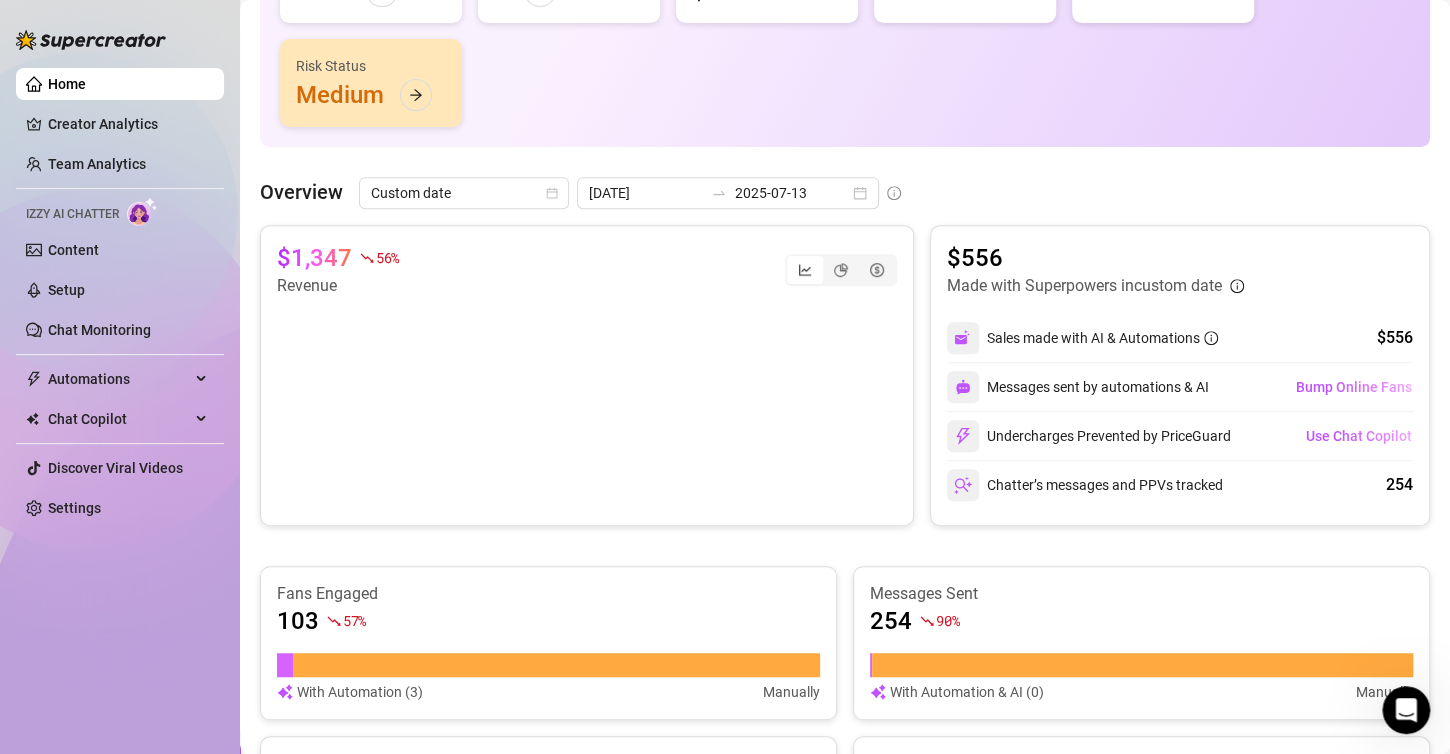 click on "👋 Hey,  [FIRST] [LAST] Check  SOFC's  achievements with Supercreator 4K Creator Total Fans Live Metrics (Last Hour) 👩‍💻 Active Chatters 1 / 1 😴 Snoozing Chatters 0 💵 Sales $0 💬 Messages Sent 7 📪 Unread Messages 0 Risk Status Medium Overview Custom date [DATE] [DATE] $1,347 56 % Revenue $556 Made with Superpowers in  custom date Sales made with AI & Automations $556 Messages sent by automations & AI Bump Online Fans Undercharges Prevented by PriceGuard Use Chat Copilot Chatter’s messages and PPVs tracked 254 Fans Engaged 103 57 % With Automation   (3) Manually Messages Sent 254 90 % With Automation & AI   (0) Manually Team Leaderboard AI Chatter 0 $0 [FIRST] [LAST_INITIAL] 254 $16 Creator Leaderboard [USERNAME] $1,139.2 [USERNAME] $208 Important Events All Risks ( 3 ) Type Alert Account Time Actions Dismiss All Medium No messages sent on [USERNAME] in the past 24 hours [USERNAME] 5 hours ago View Medium No messages sent on [USERNAME] in the past 24 hours [USERNAME] 5 hours ago View Low -" at bounding box center [845, 493] 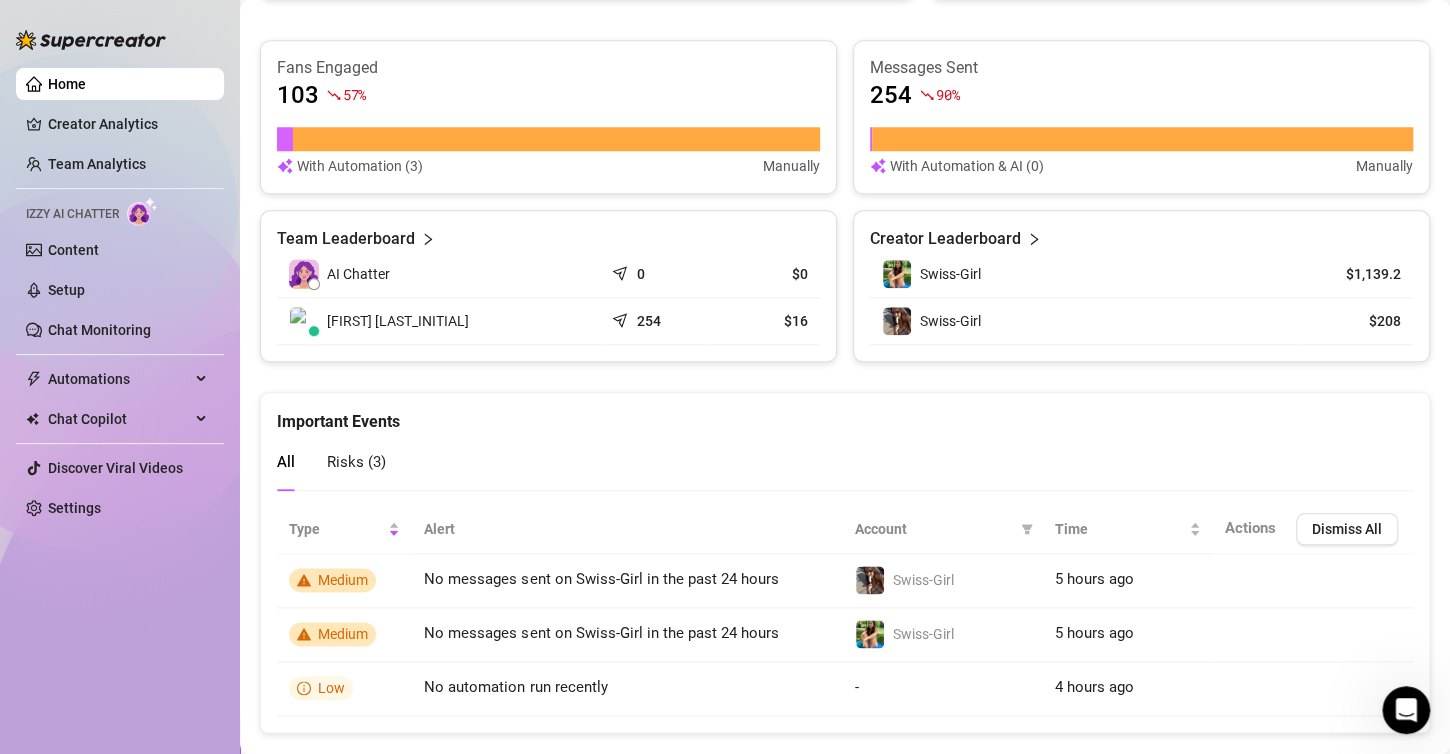 scroll, scrollTop: 848, scrollLeft: 0, axis: vertical 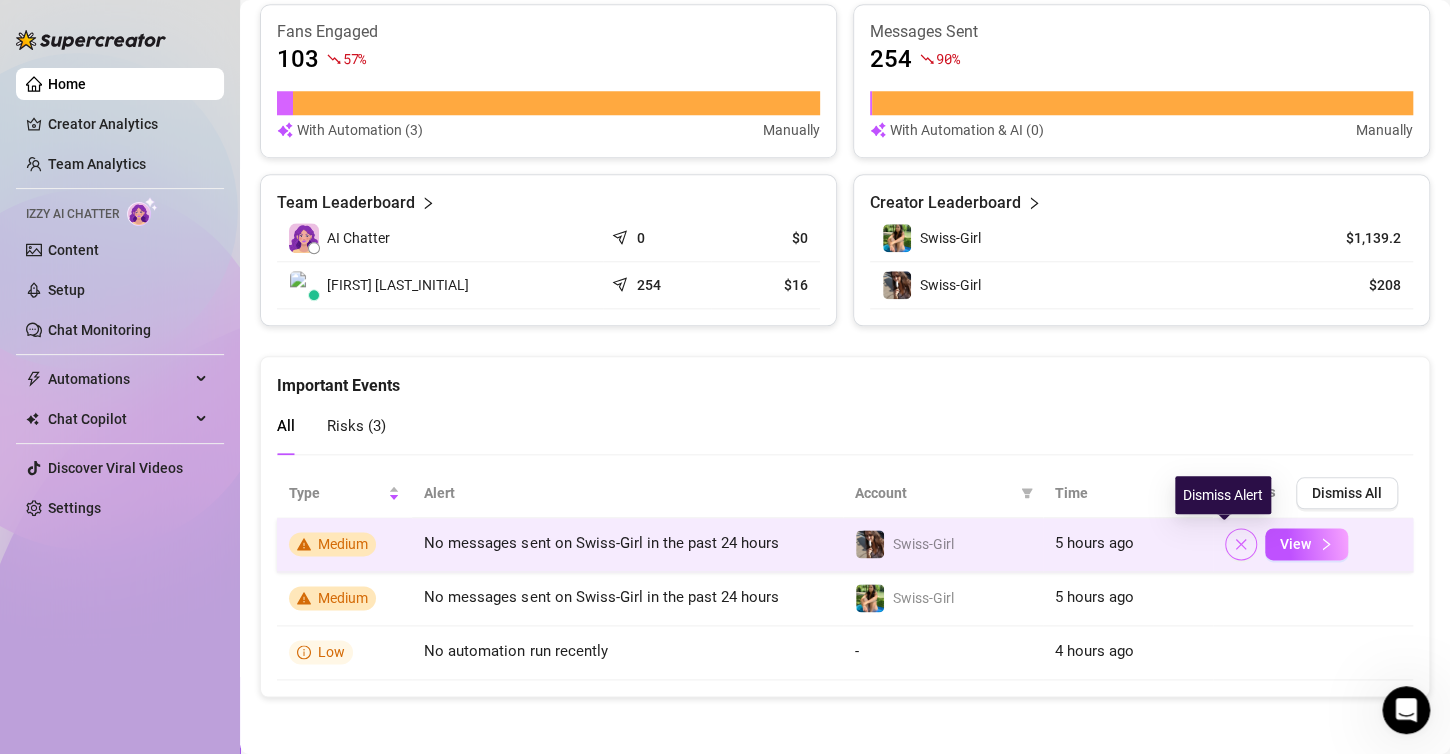 click at bounding box center (1241, 544) 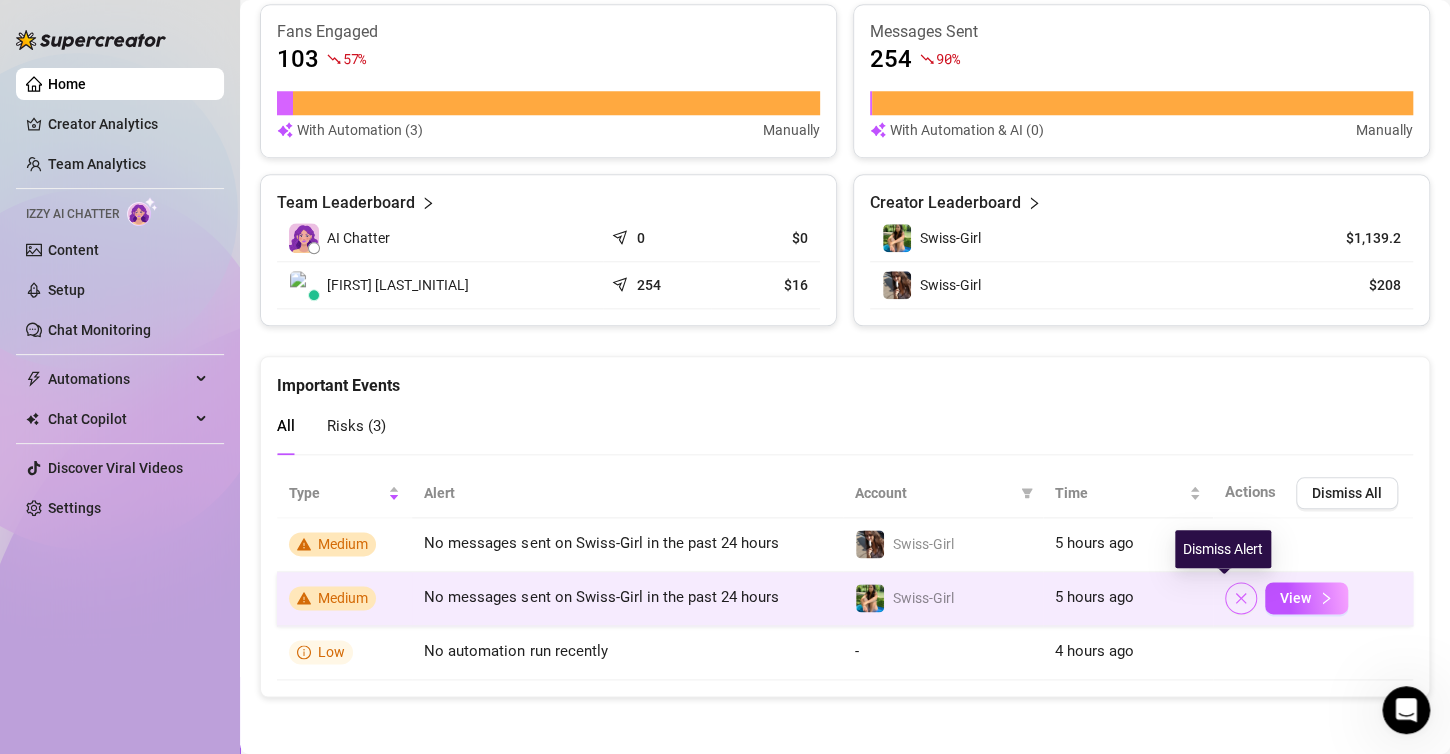 click 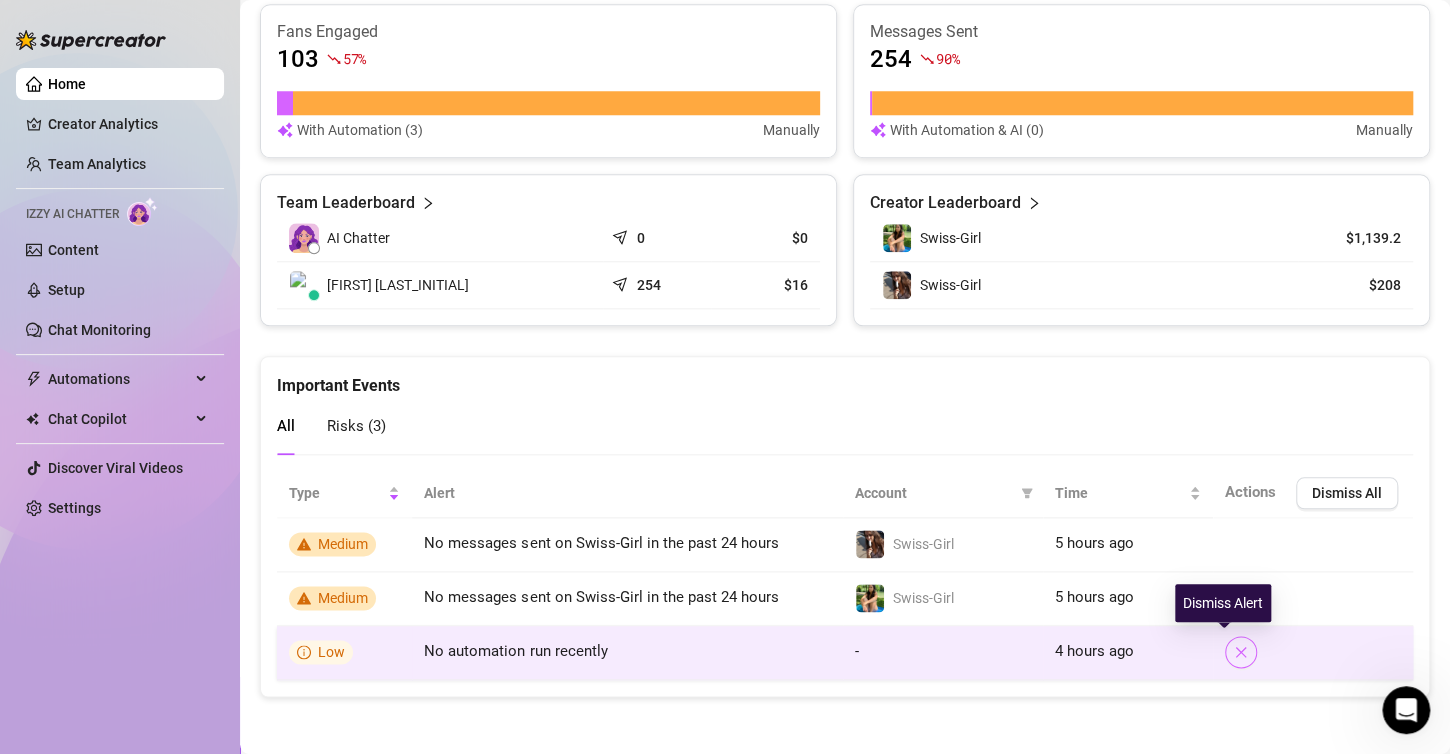 click 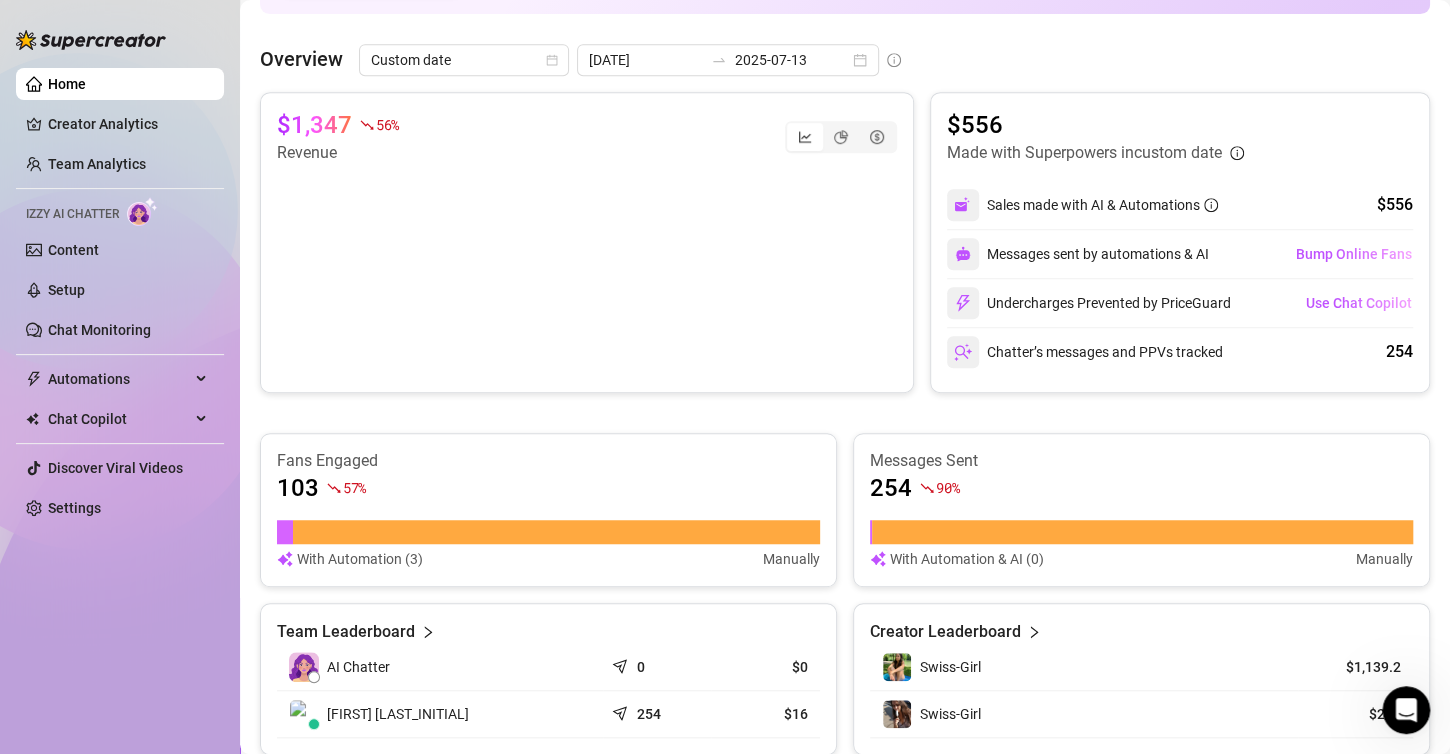 scroll, scrollTop: 0, scrollLeft: 0, axis: both 